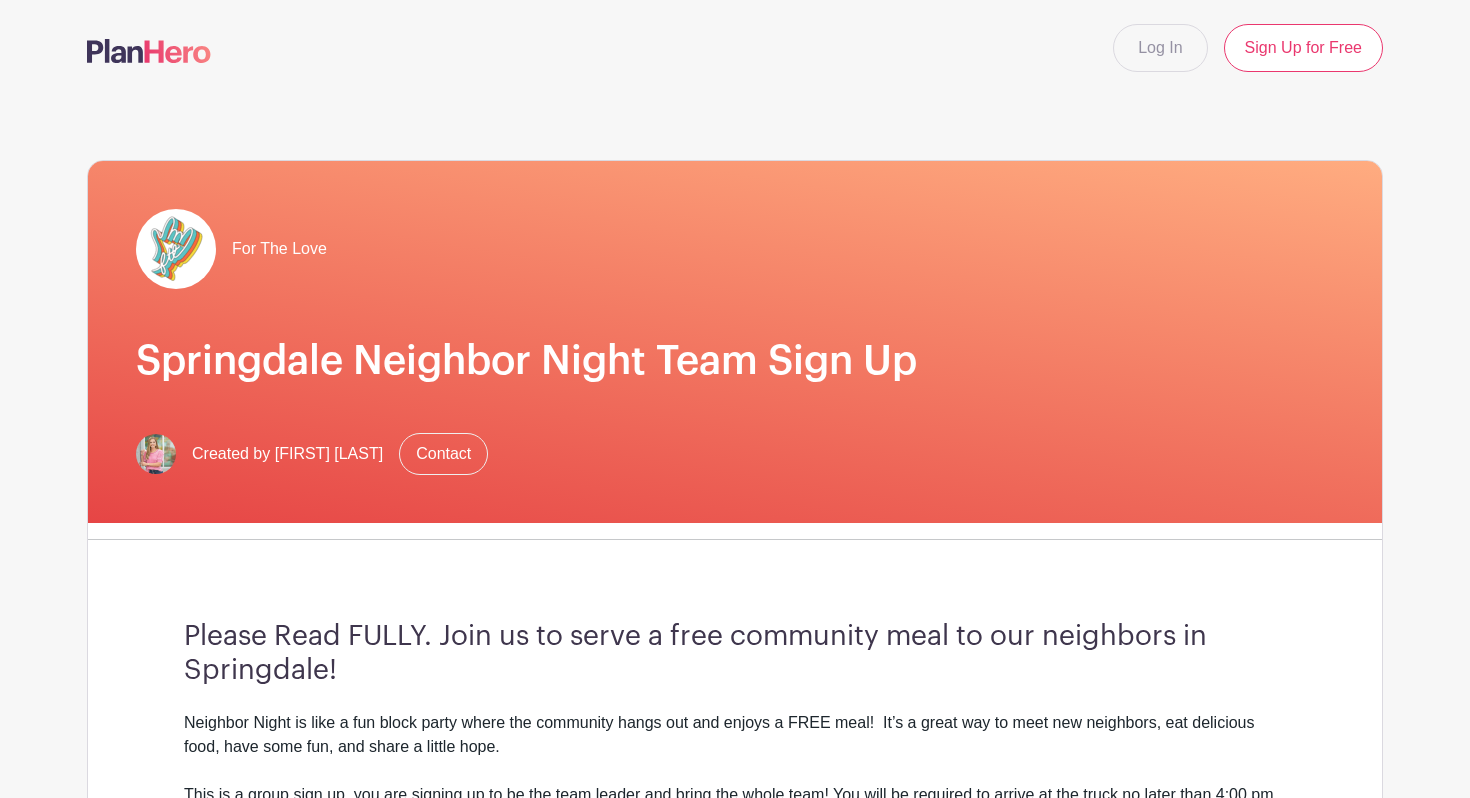 scroll, scrollTop: 0, scrollLeft: 0, axis: both 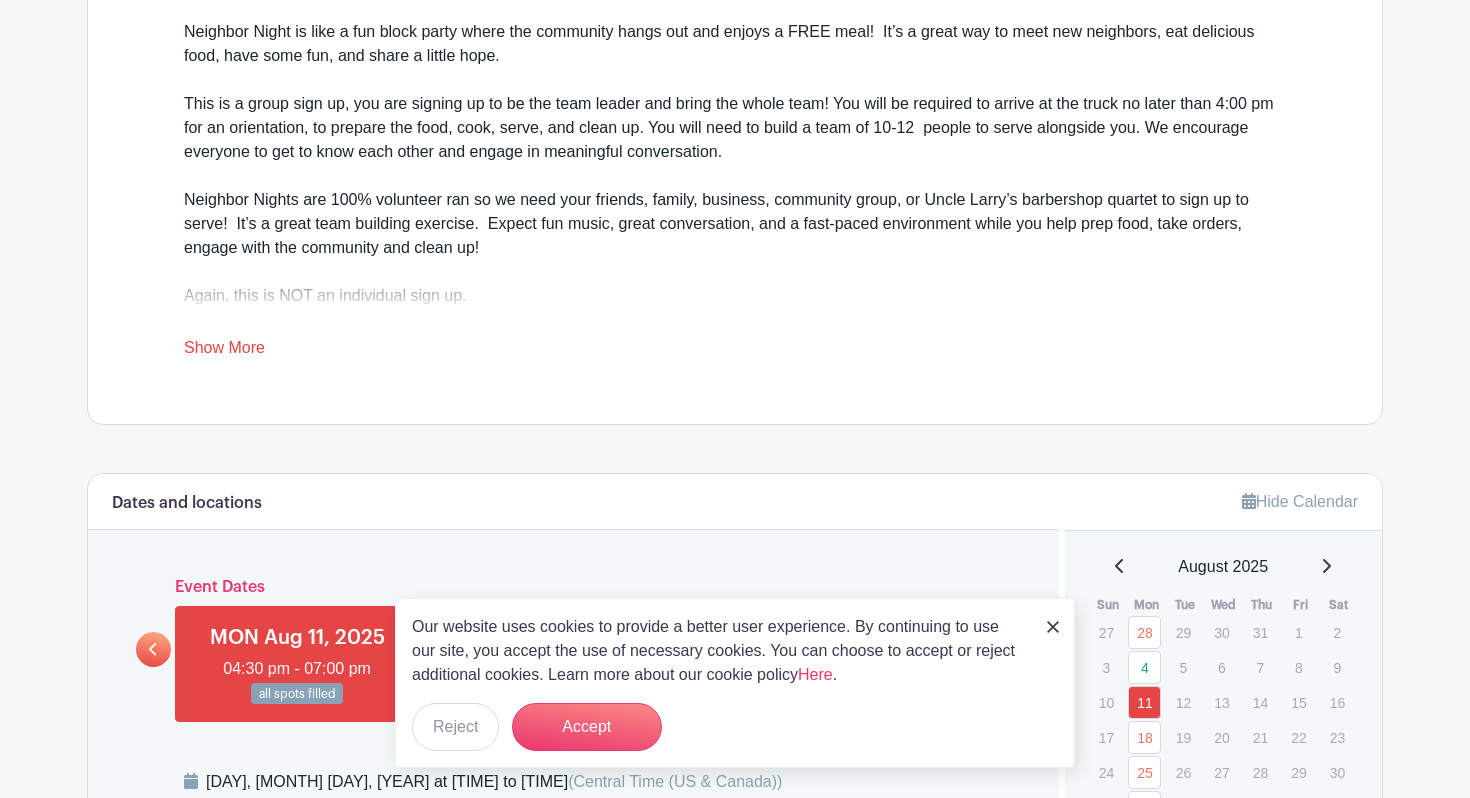 click on "Neighbor Nights are 100% volunteer ran so we need your friends, family, business, community group, or Uncle Larry’s barbershop quartet to sign up to serve!  It’s a great team building exercise.  Expect fun music, great conversation, and a fast-paced environment while you help prep food, take orders, engage with the community and clean up! Again, this is NOT an individual sign up.  We look forward to serving with you!" at bounding box center (735, 260) 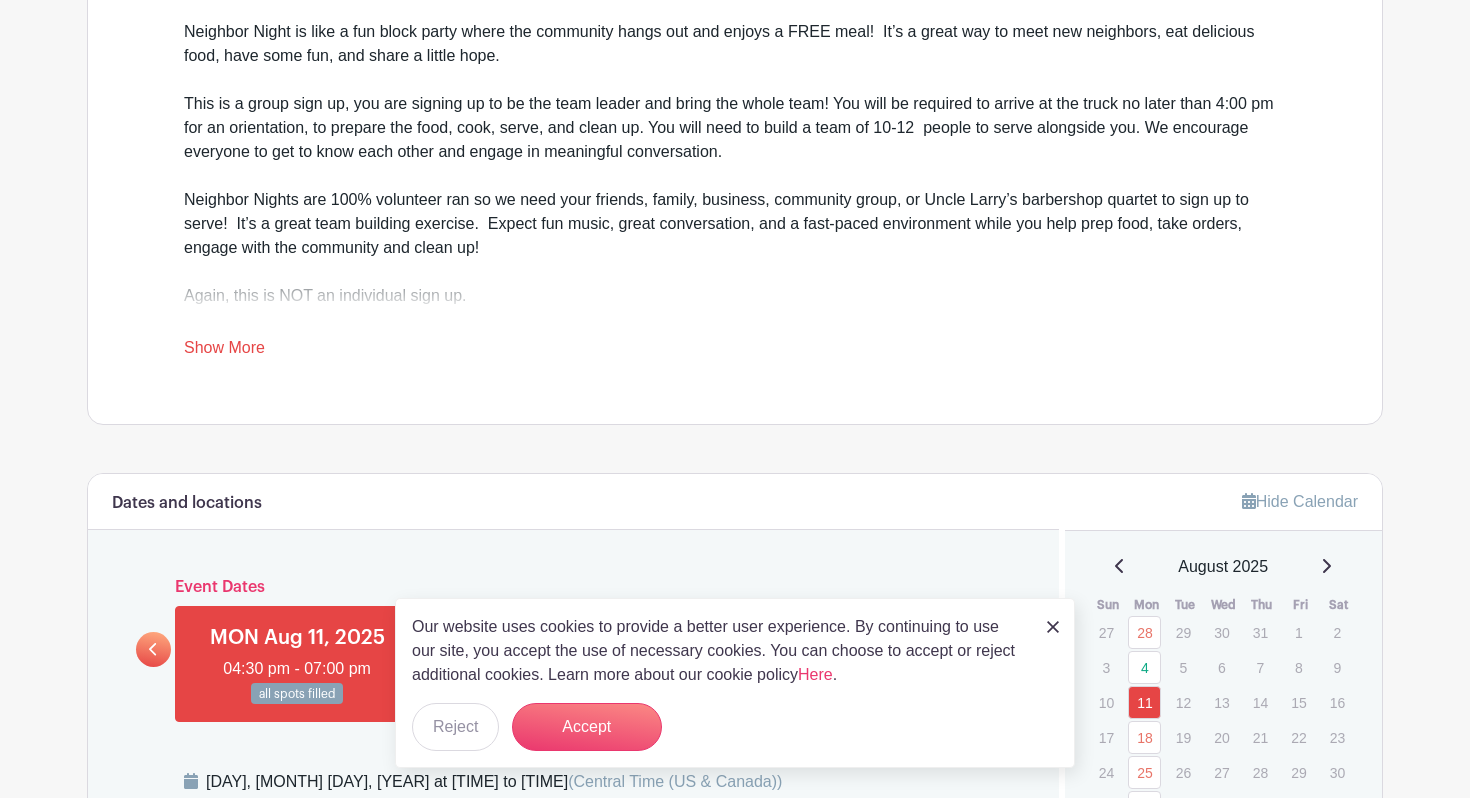 click at bounding box center (1053, 627) 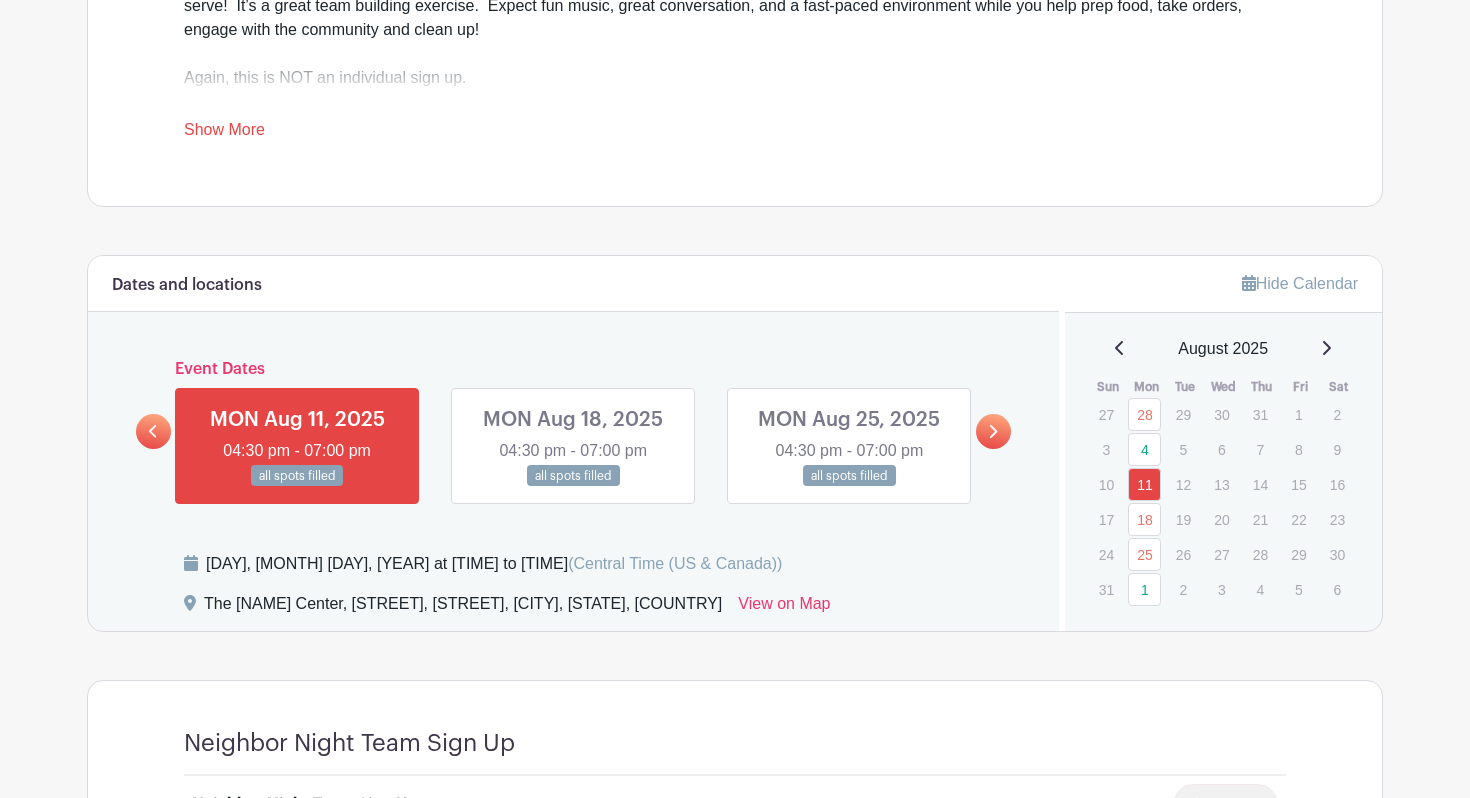 scroll, scrollTop: 928, scrollLeft: 0, axis: vertical 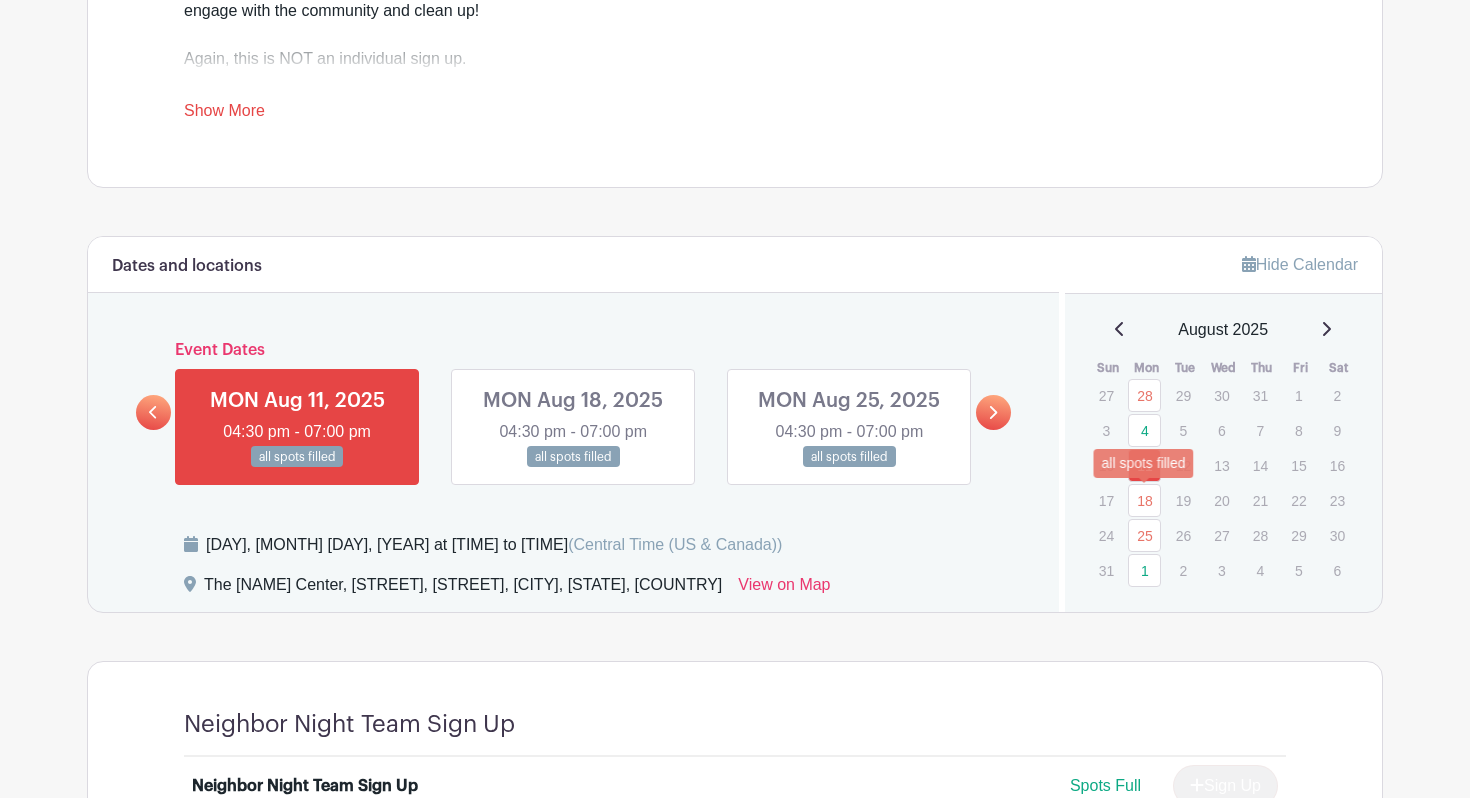 click on "18" at bounding box center (1144, 500) 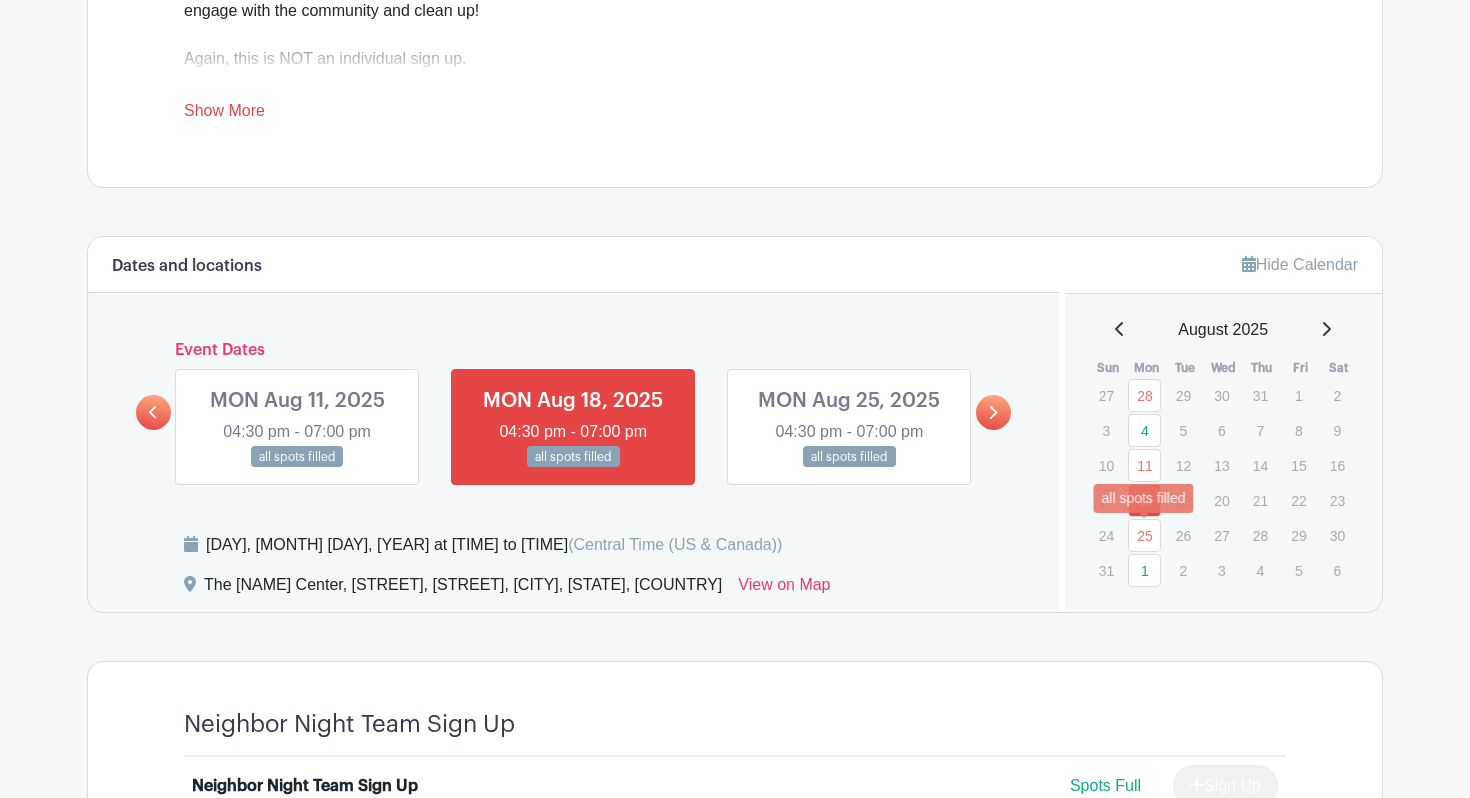 click on "25" at bounding box center [1144, 535] 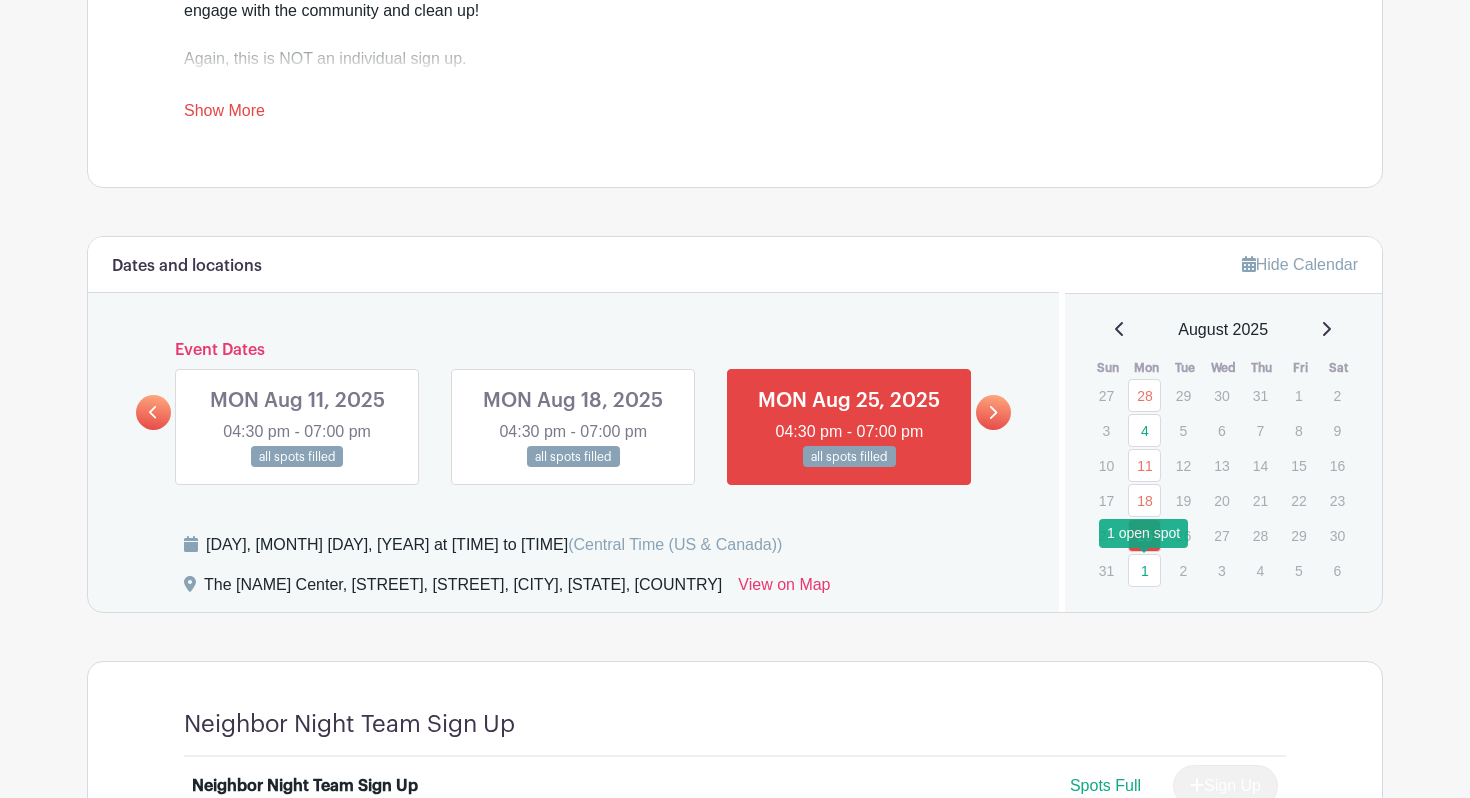 click on "1" at bounding box center (1144, 570) 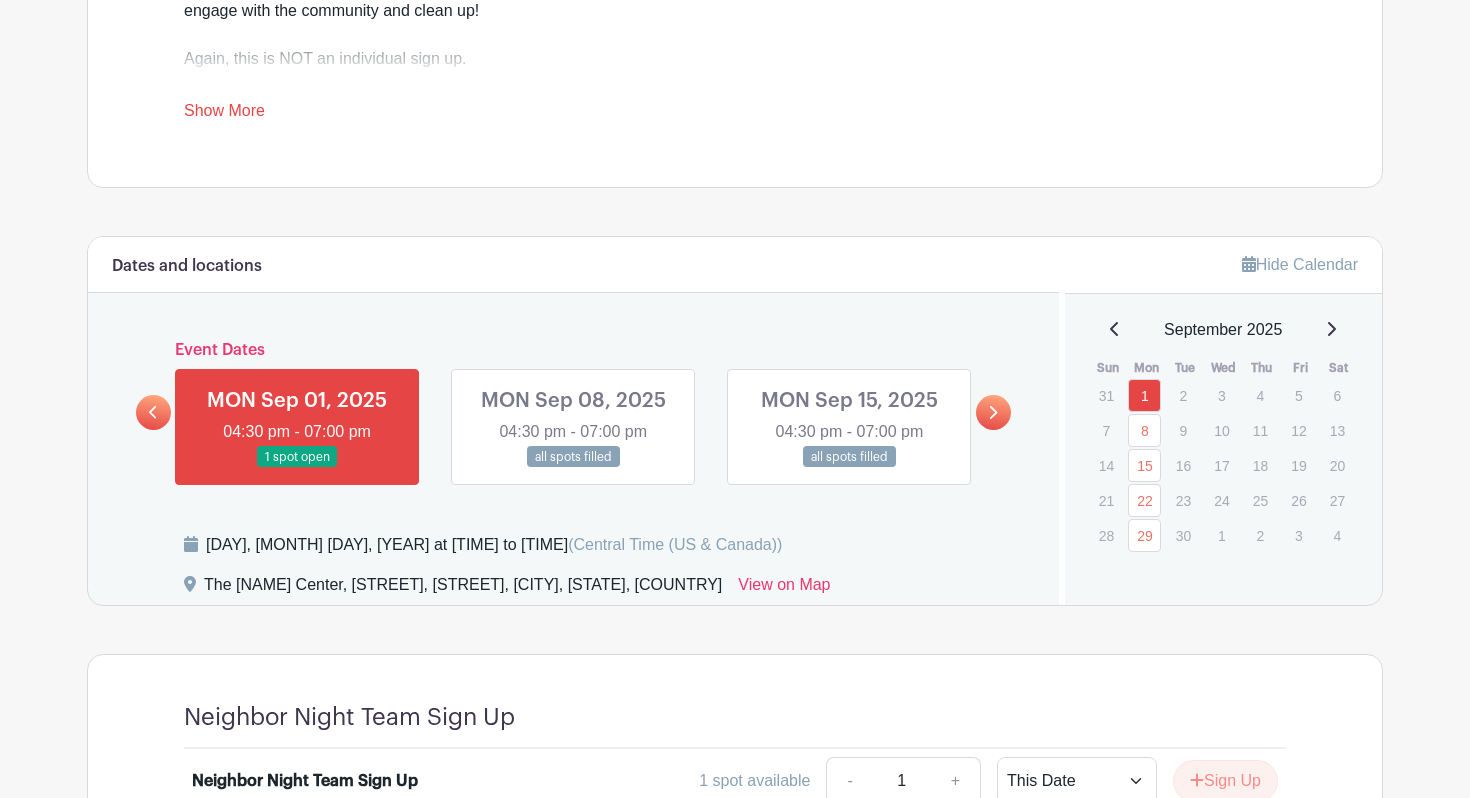 click at bounding box center [993, 412] 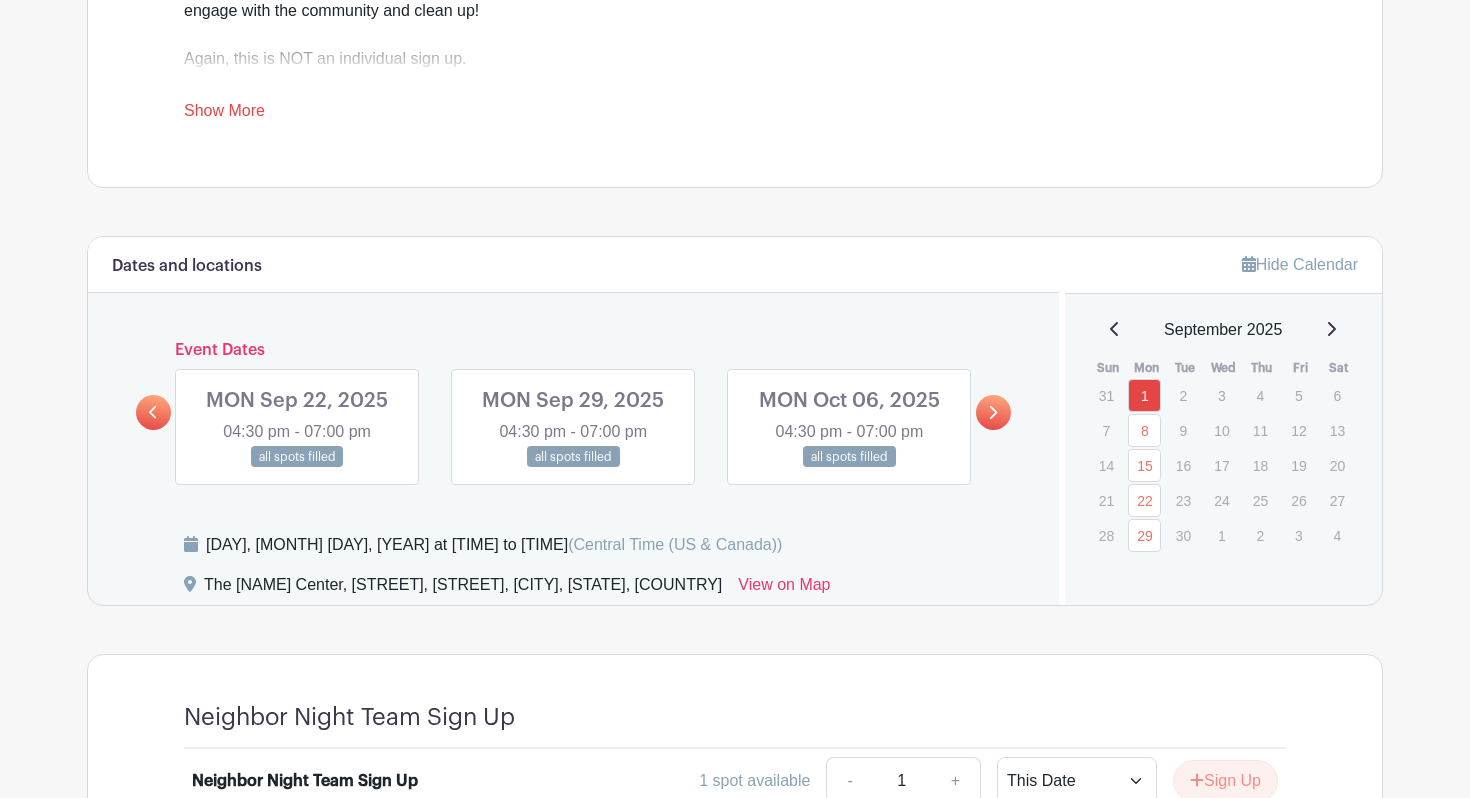 click at bounding box center [993, 412] 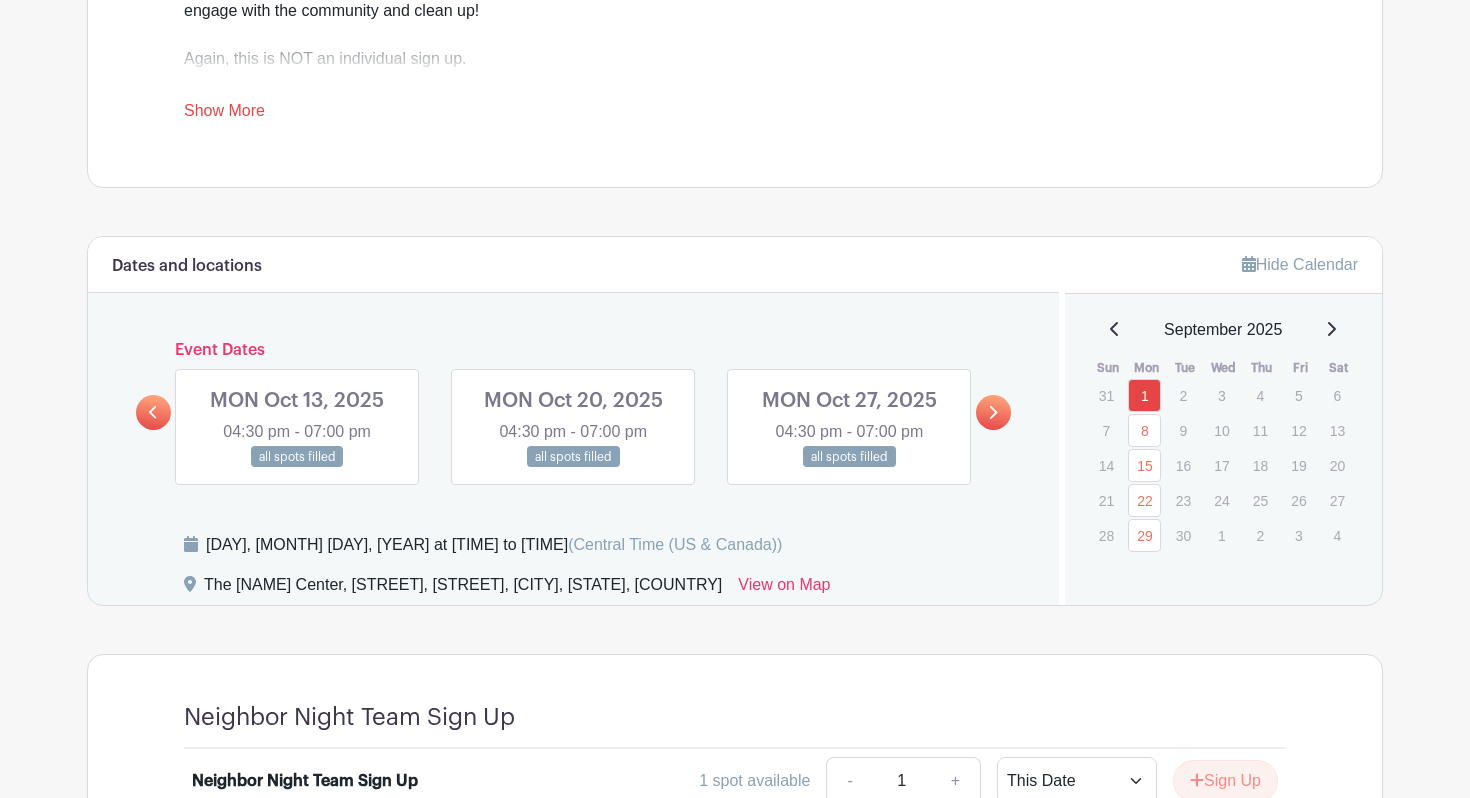 click at bounding box center (993, 412) 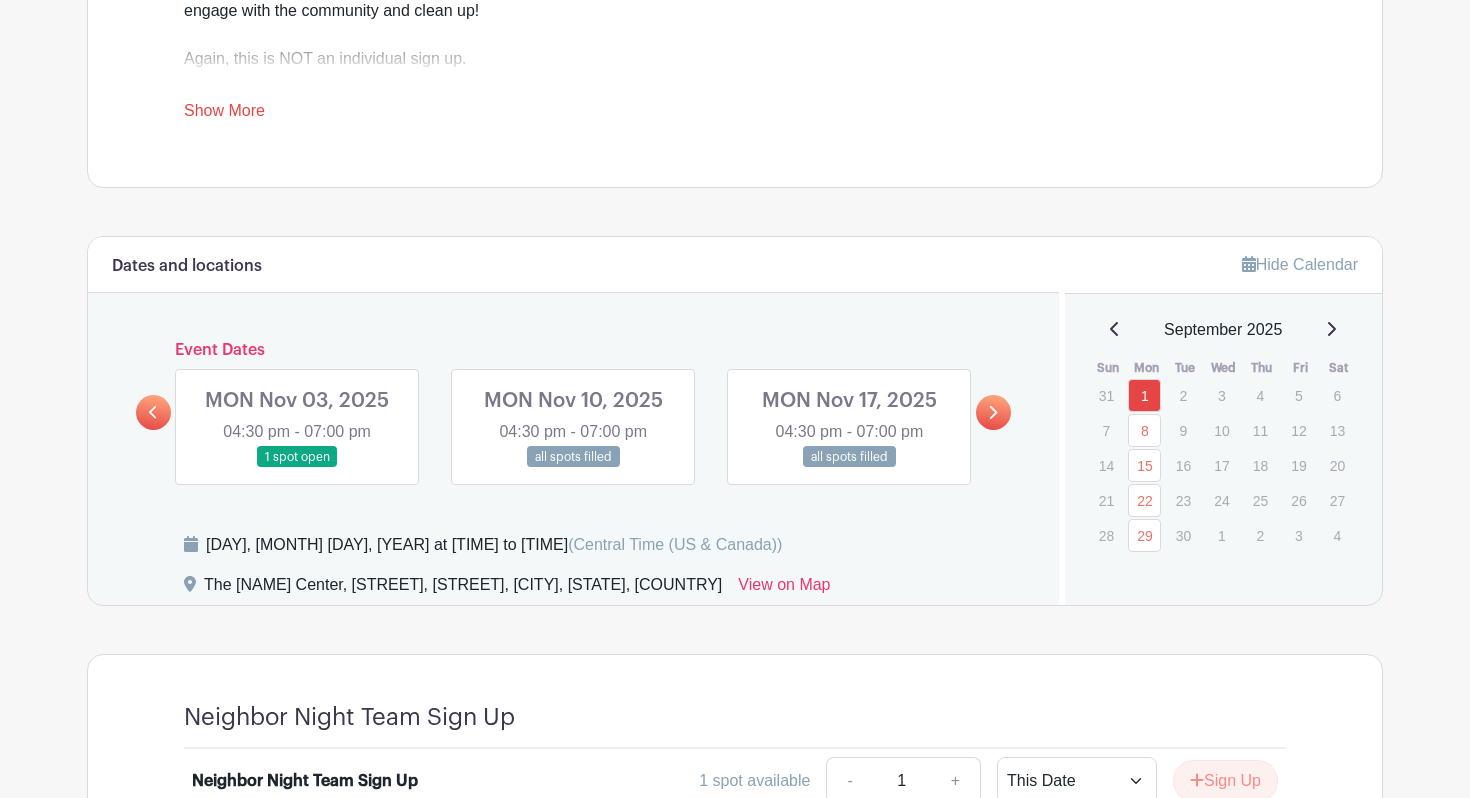 click at bounding box center [993, 412] 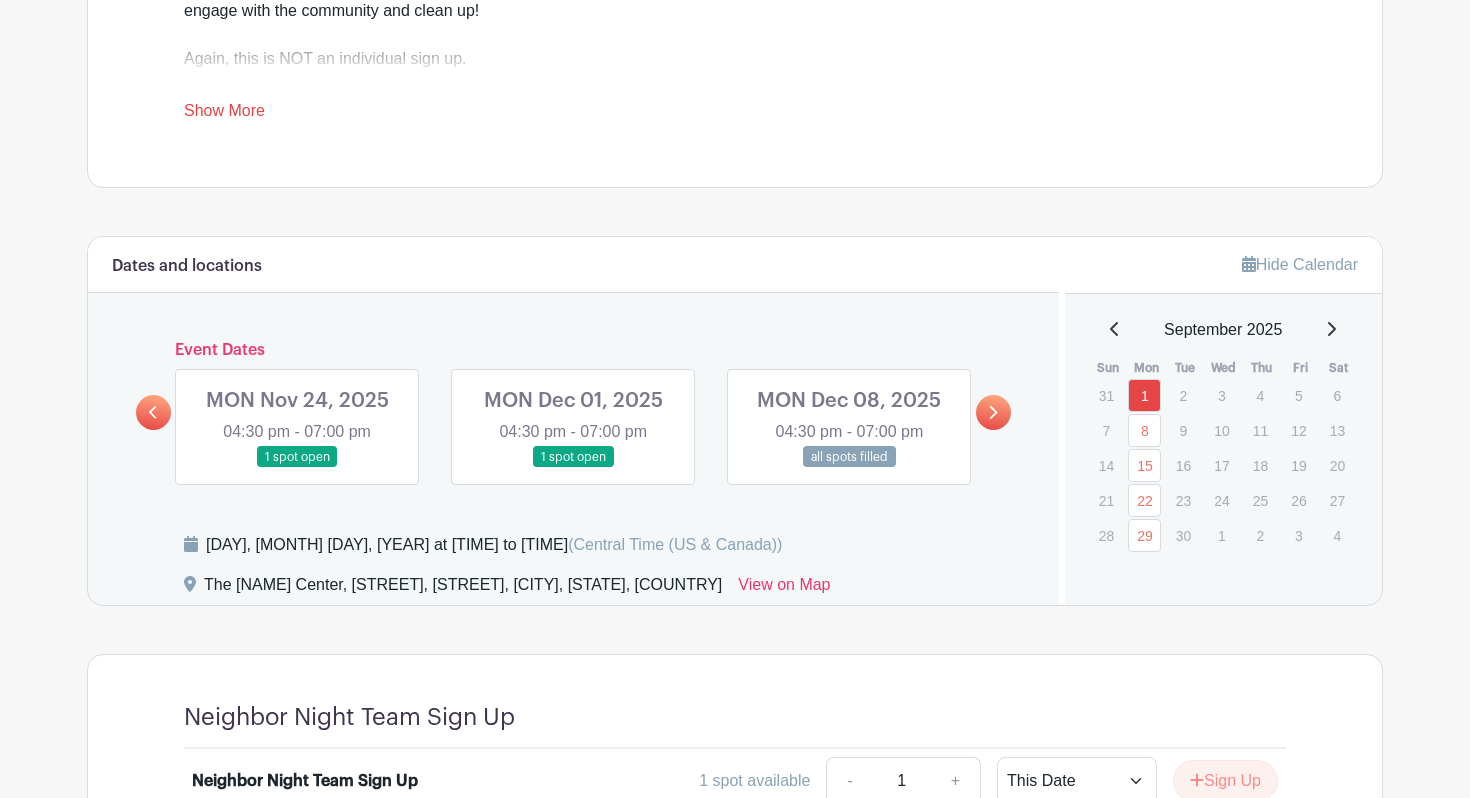 click at bounding box center [993, 412] 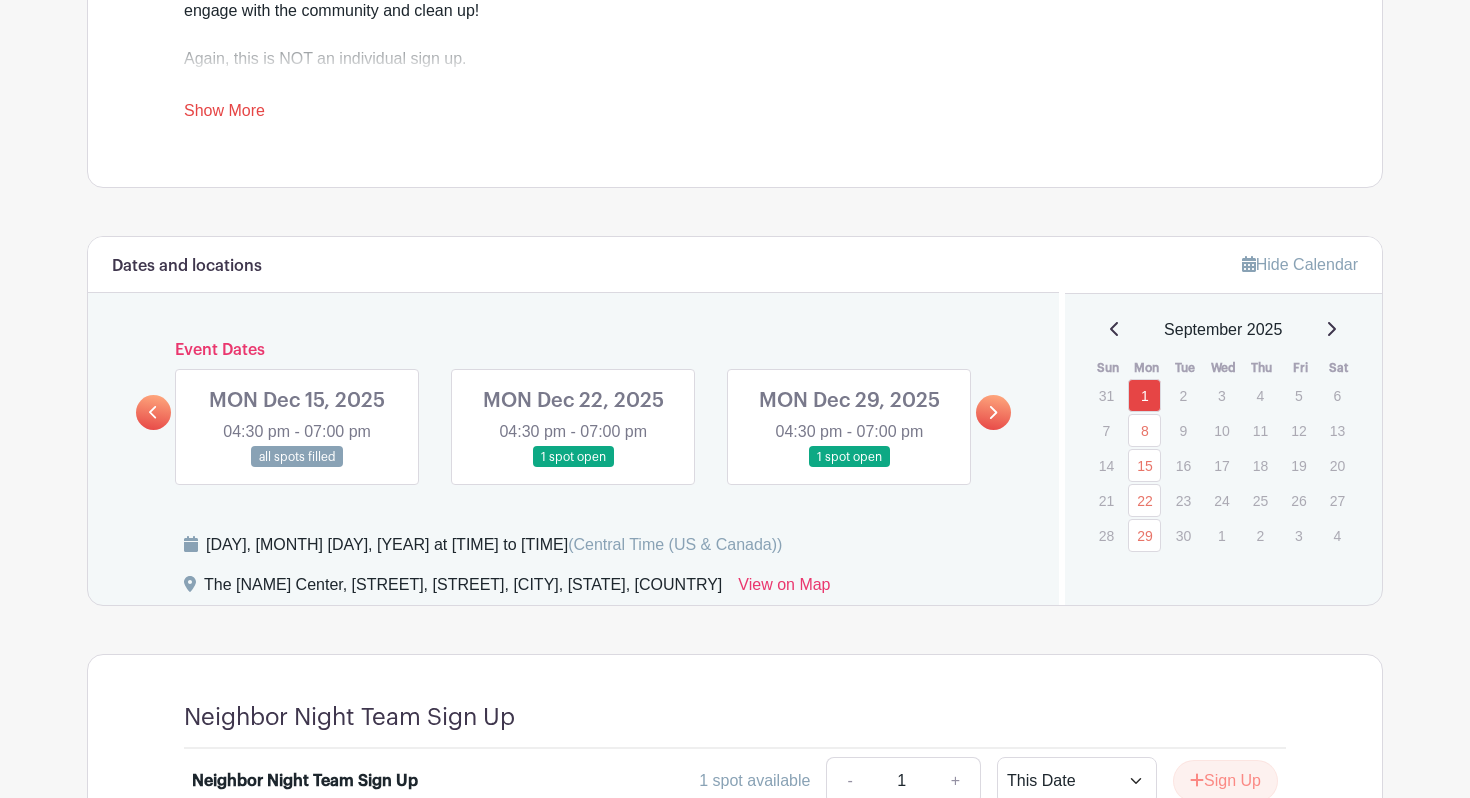 click at bounding box center [993, 412] 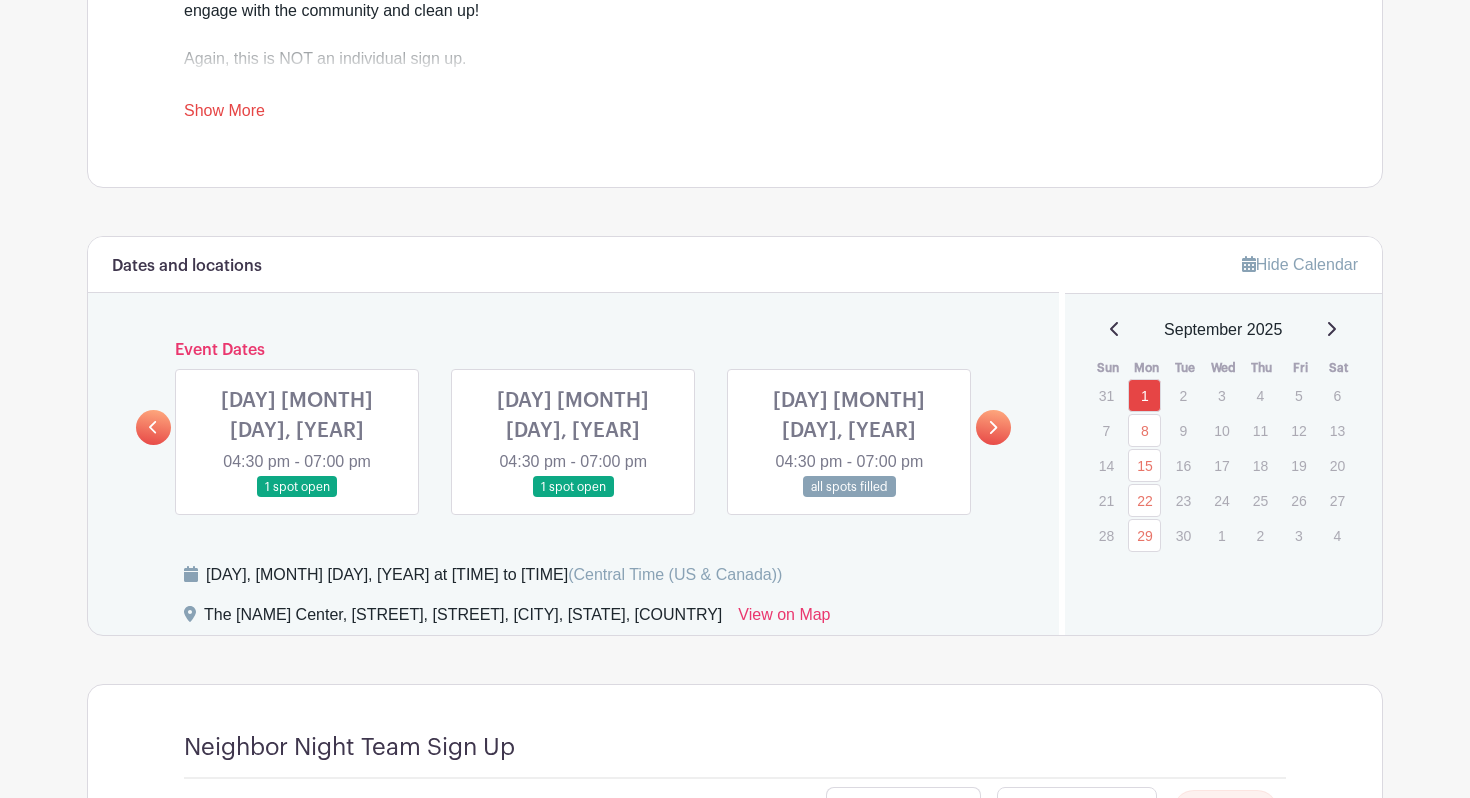 click at bounding box center (993, 427) 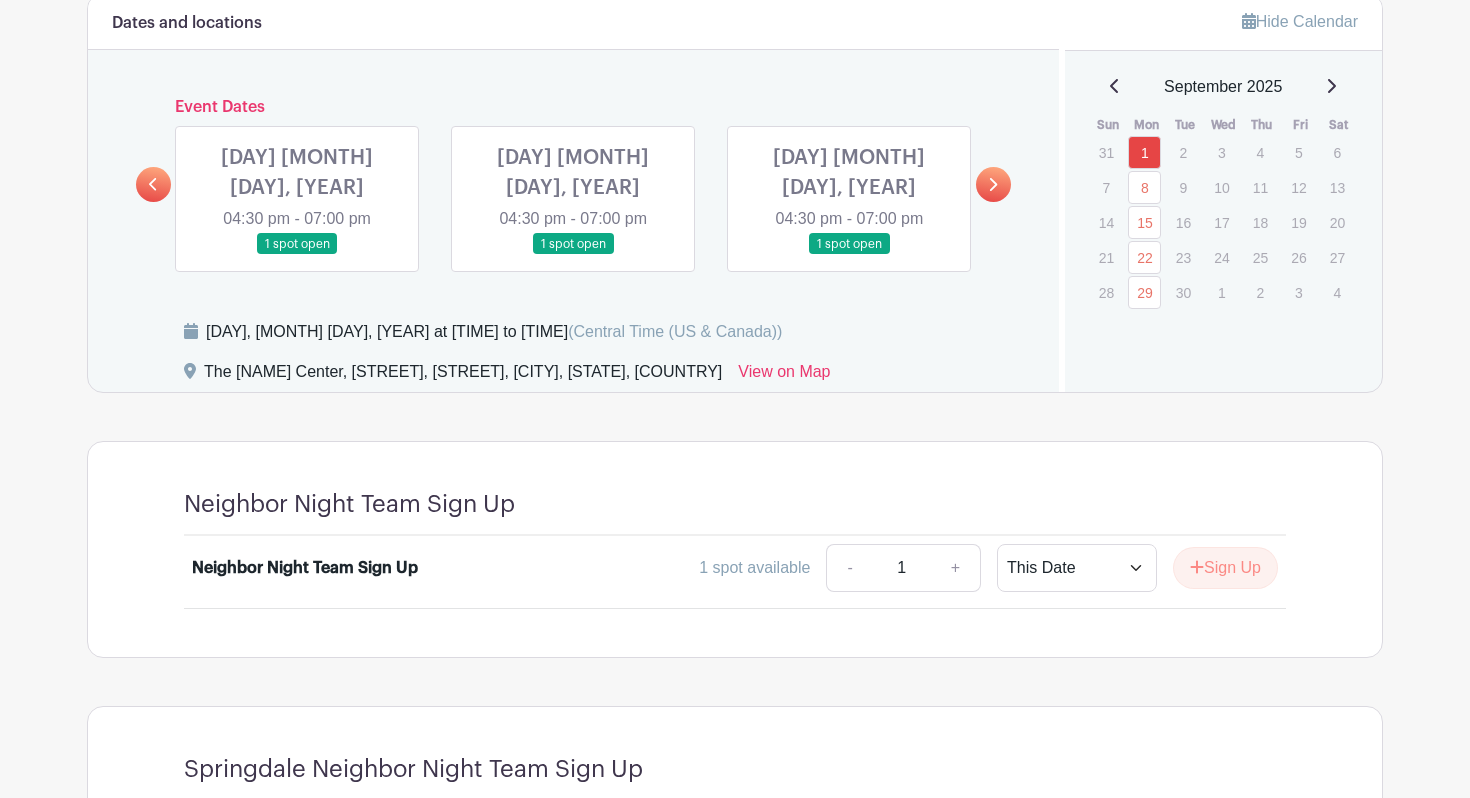 scroll, scrollTop: 1169, scrollLeft: 0, axis: vertical 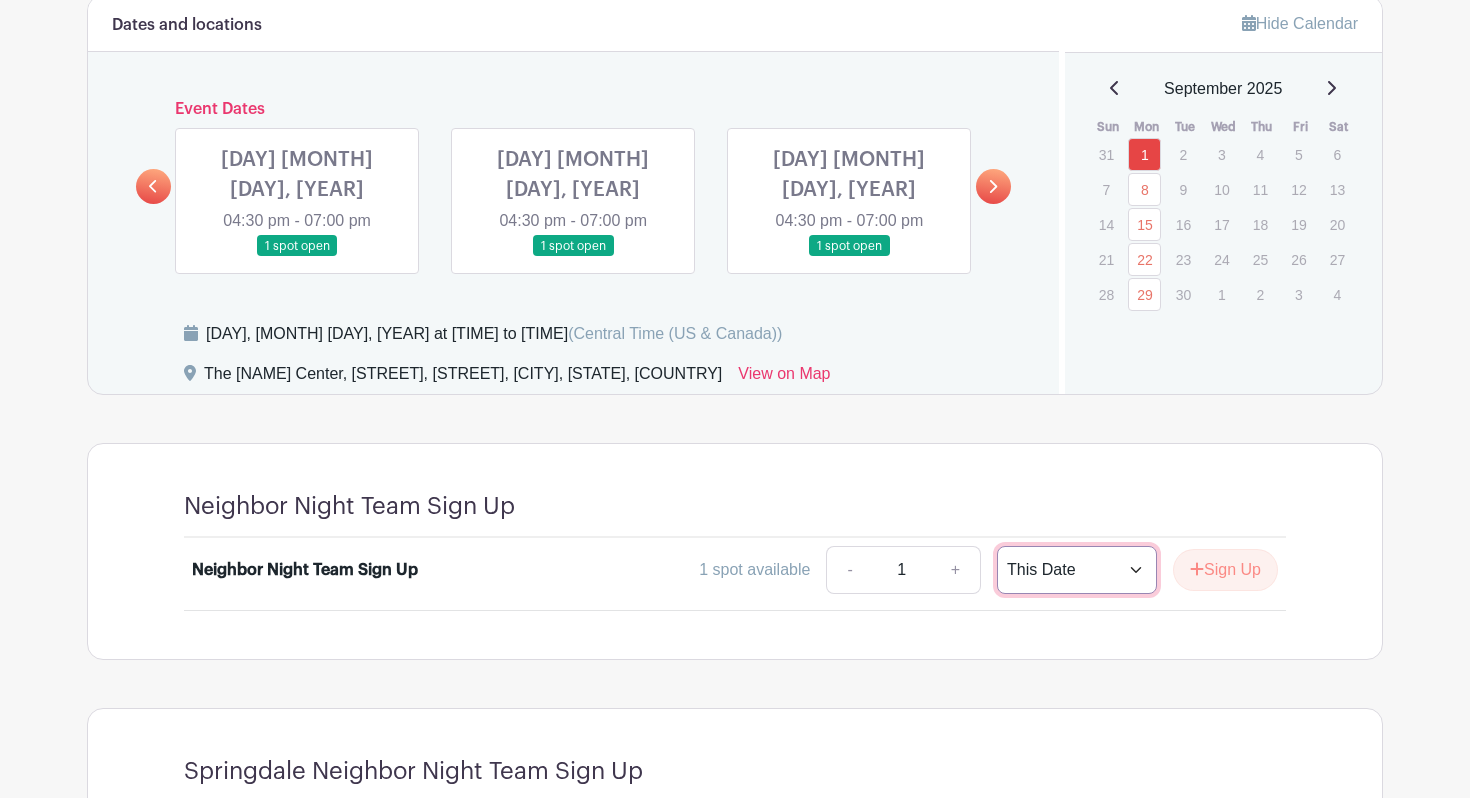 click on "This Date
Select Dates" at bounding box center (1077, 570) 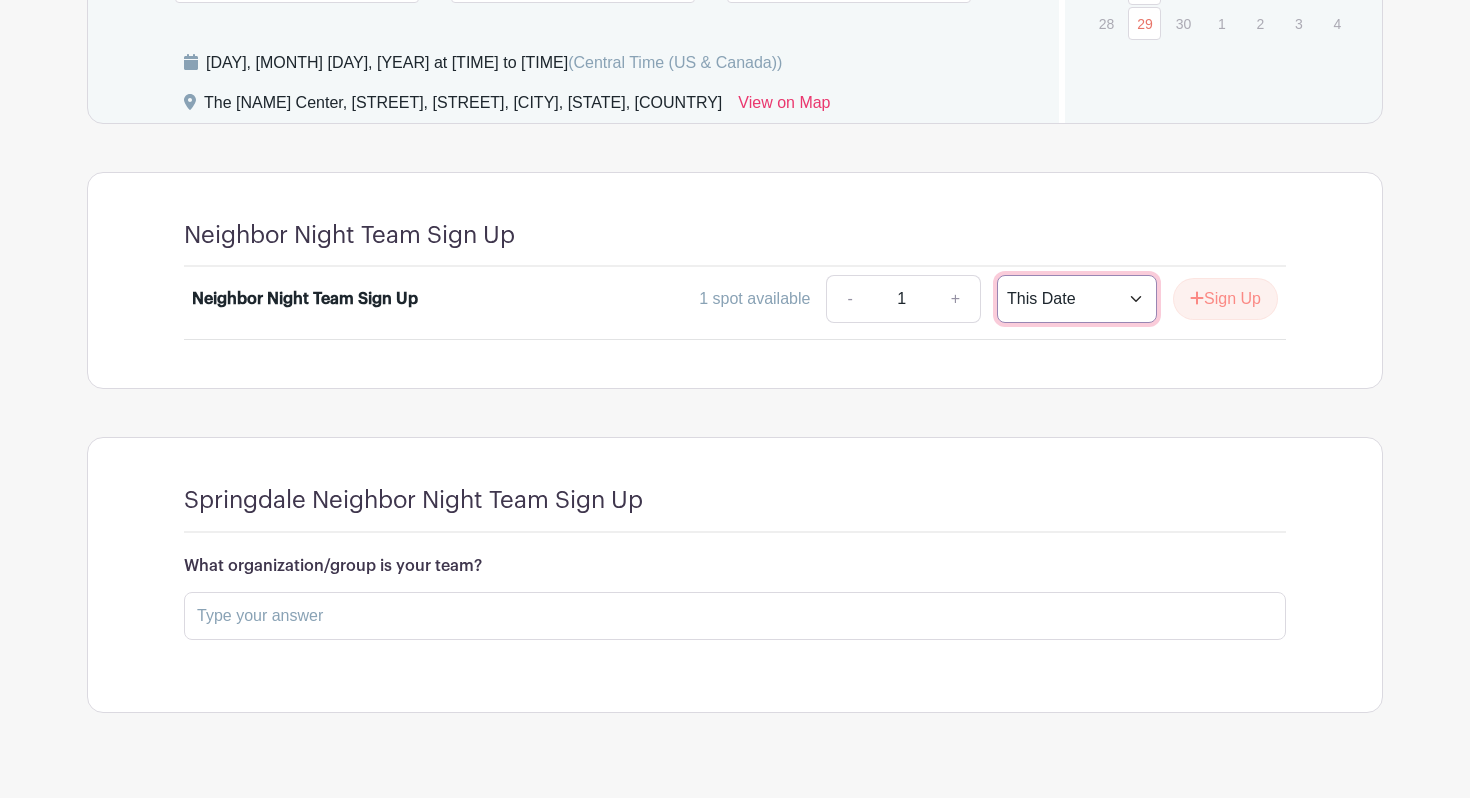 scroll, scrollTop: 1450, scrollLeft: 0, axis: vertical 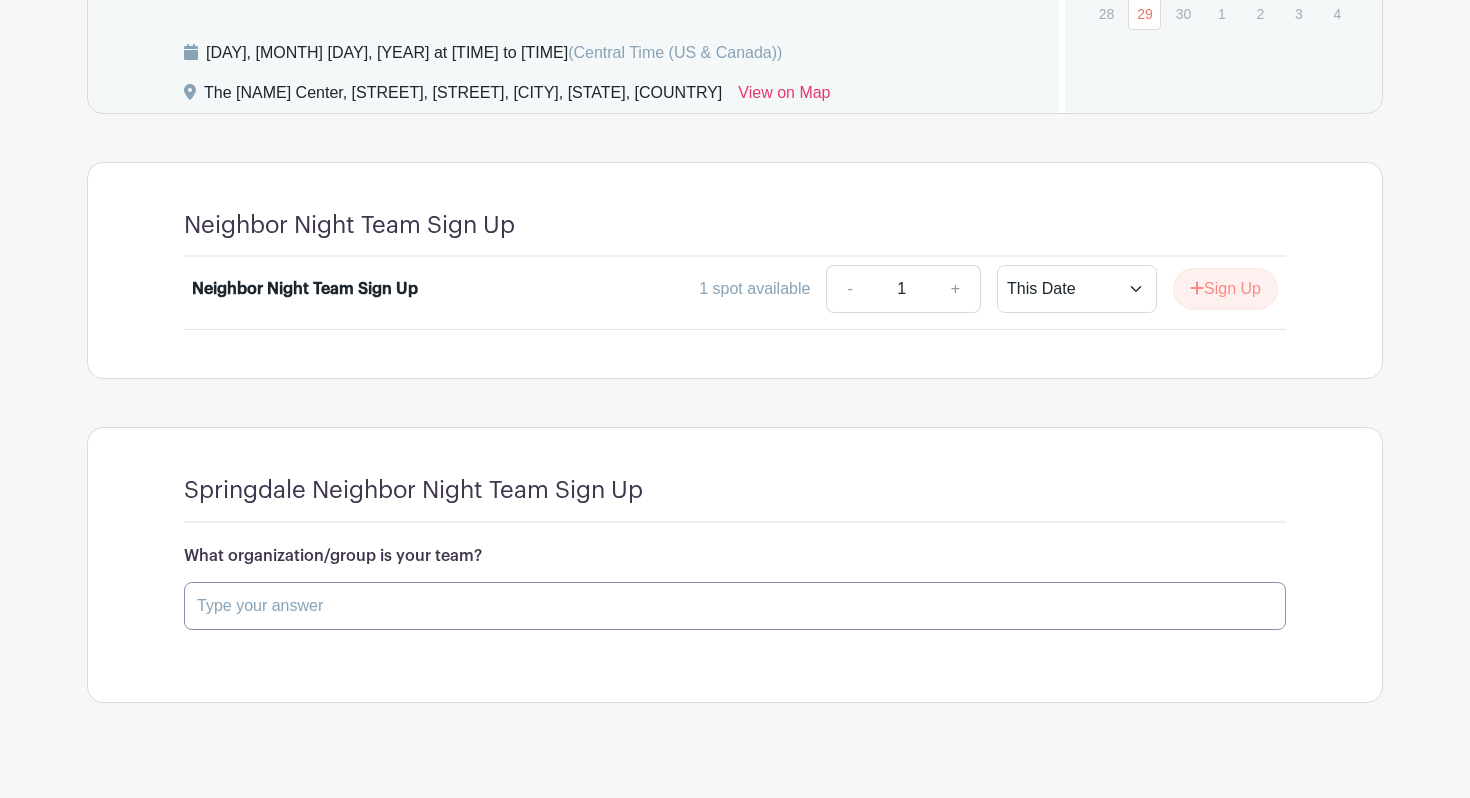 click at bounding box center (735, 606) 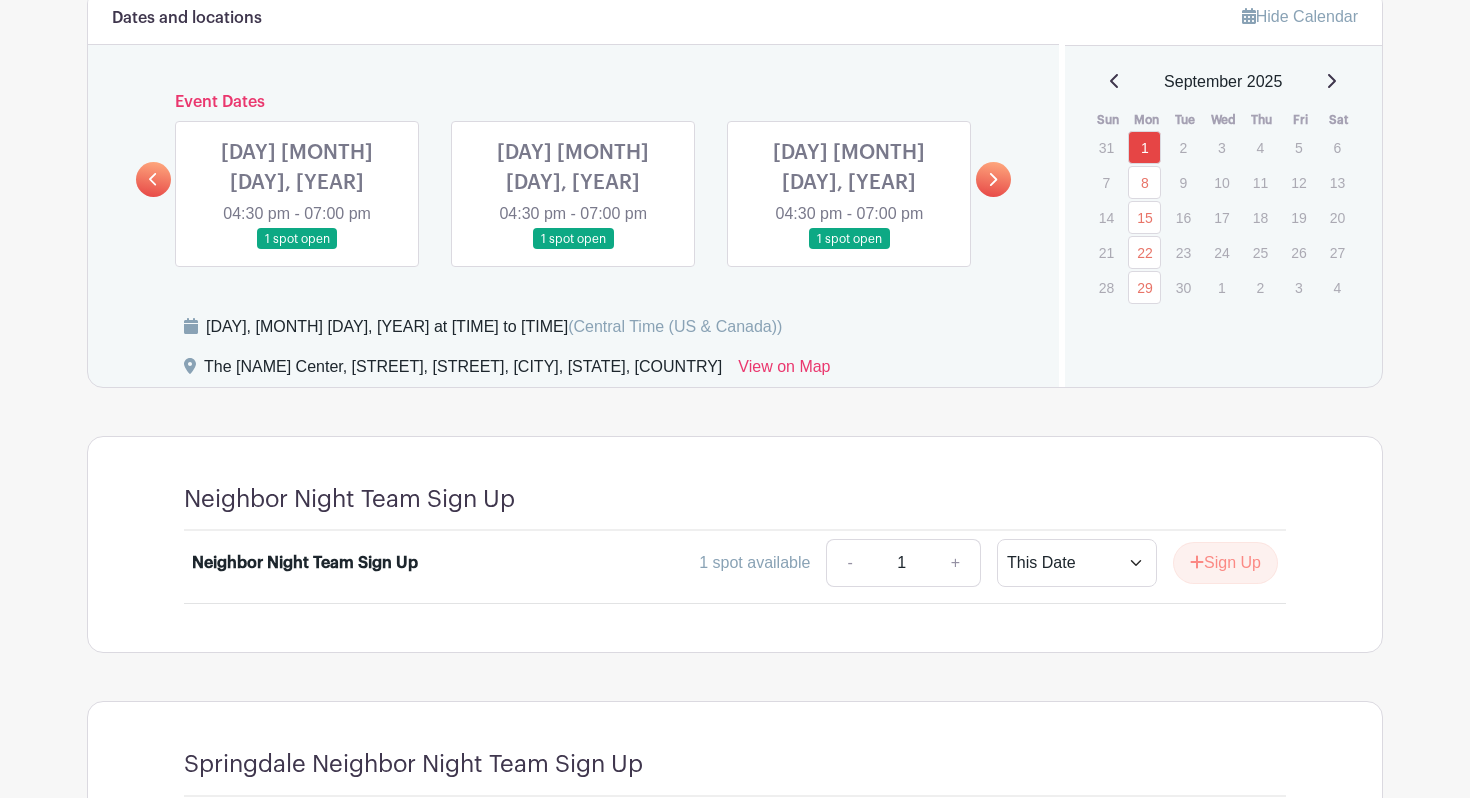 scroll, scrollTop: 1108, scrollLeft: 0, axis: vertical 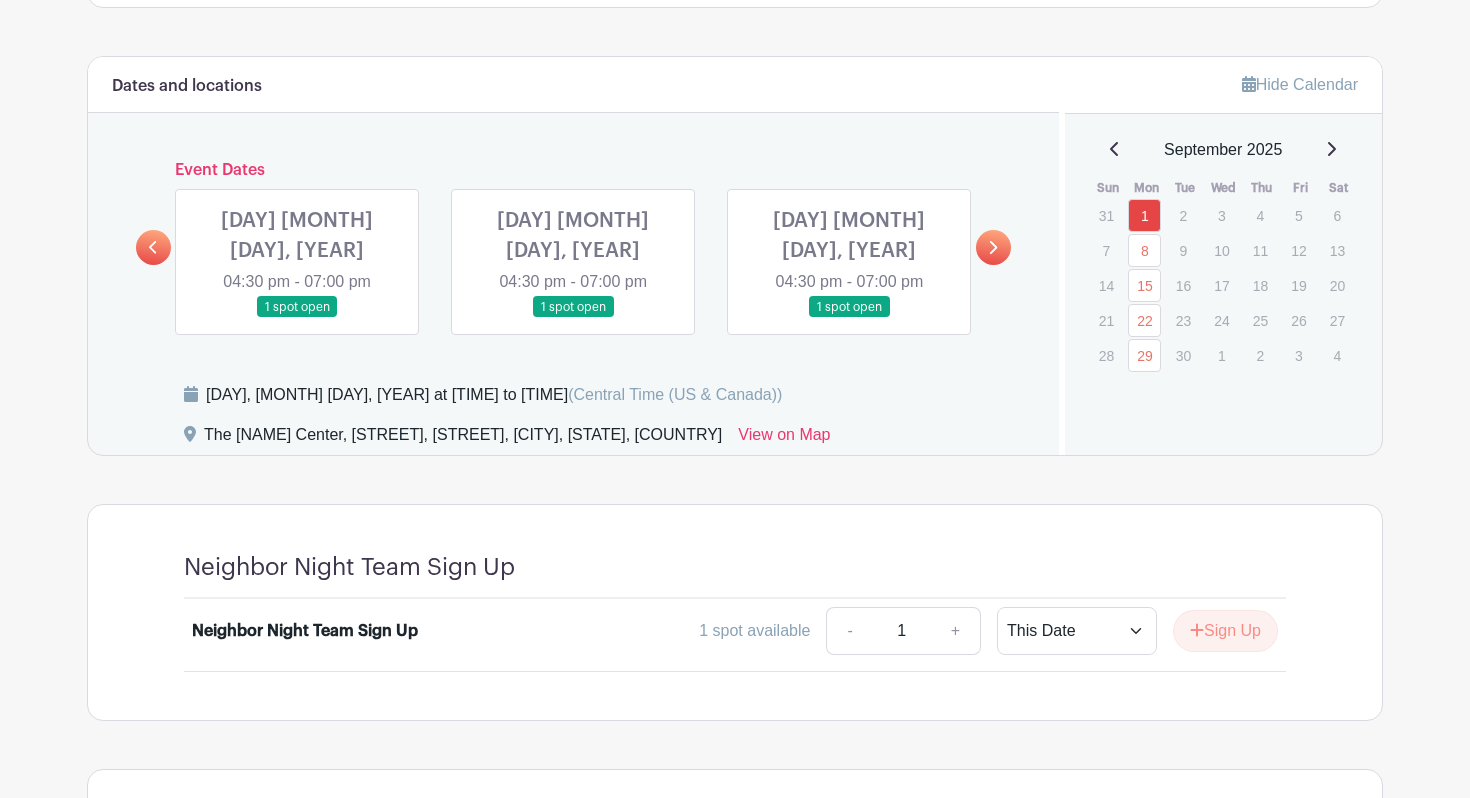 click 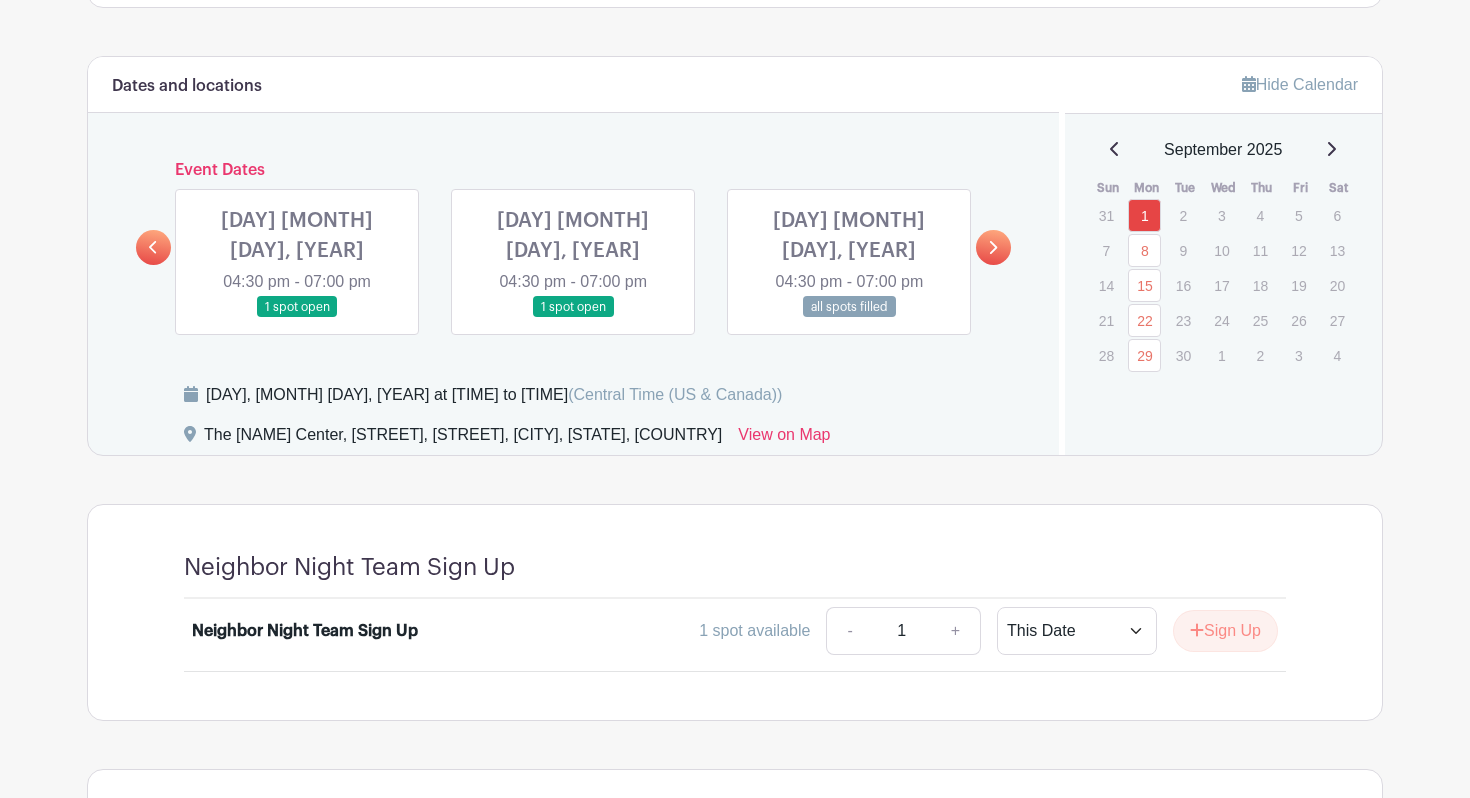 click at bounding box center (297, 318) 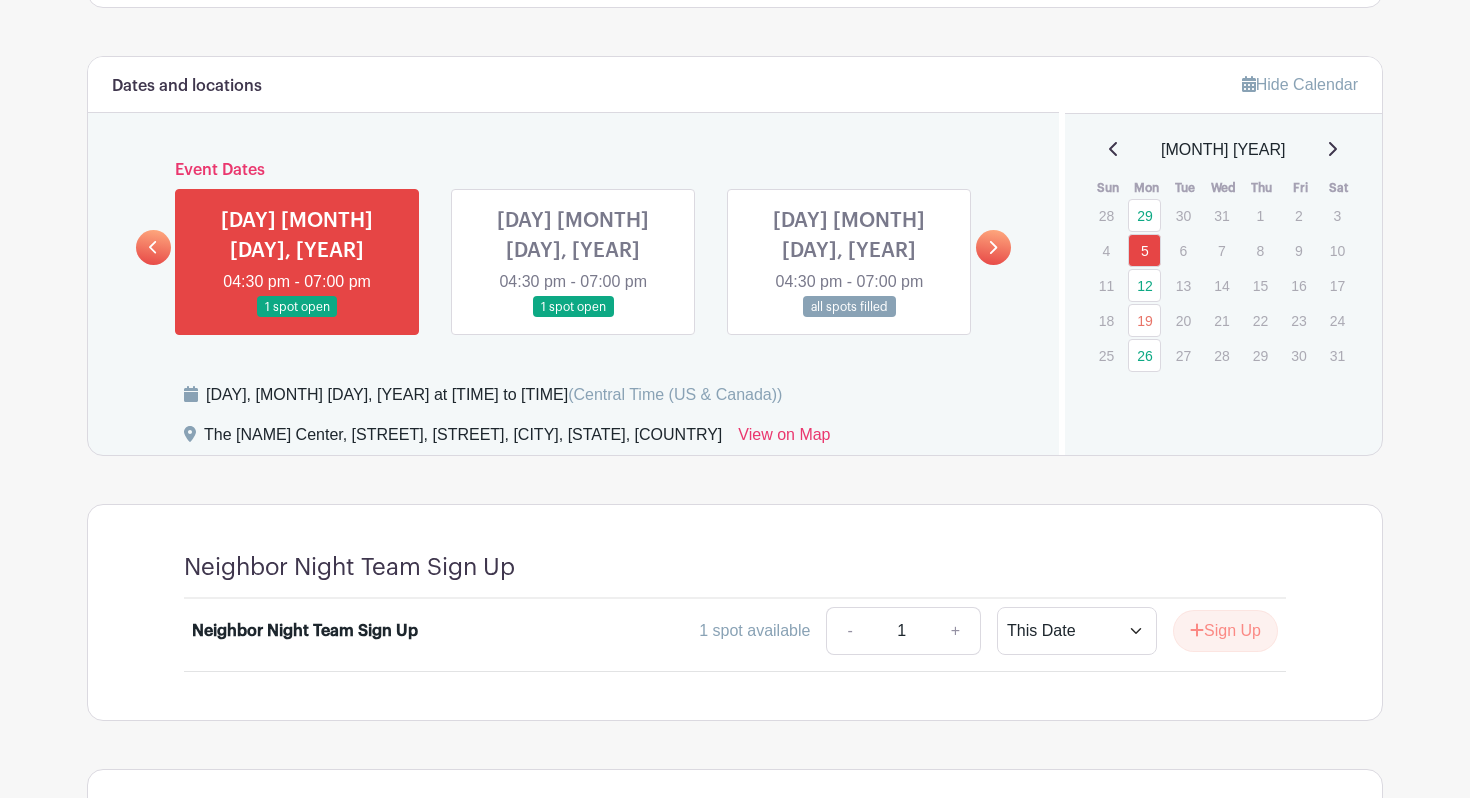 click 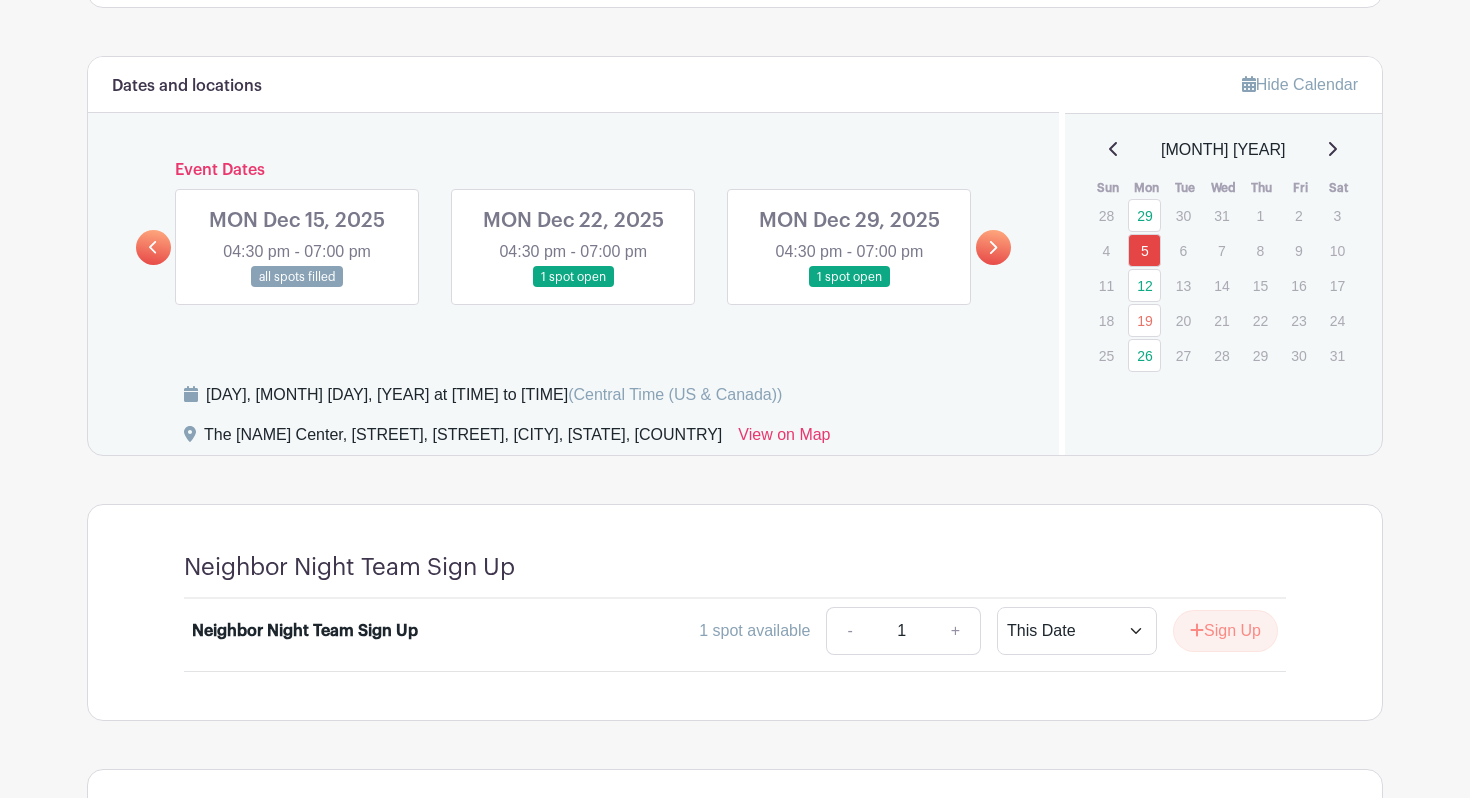 click 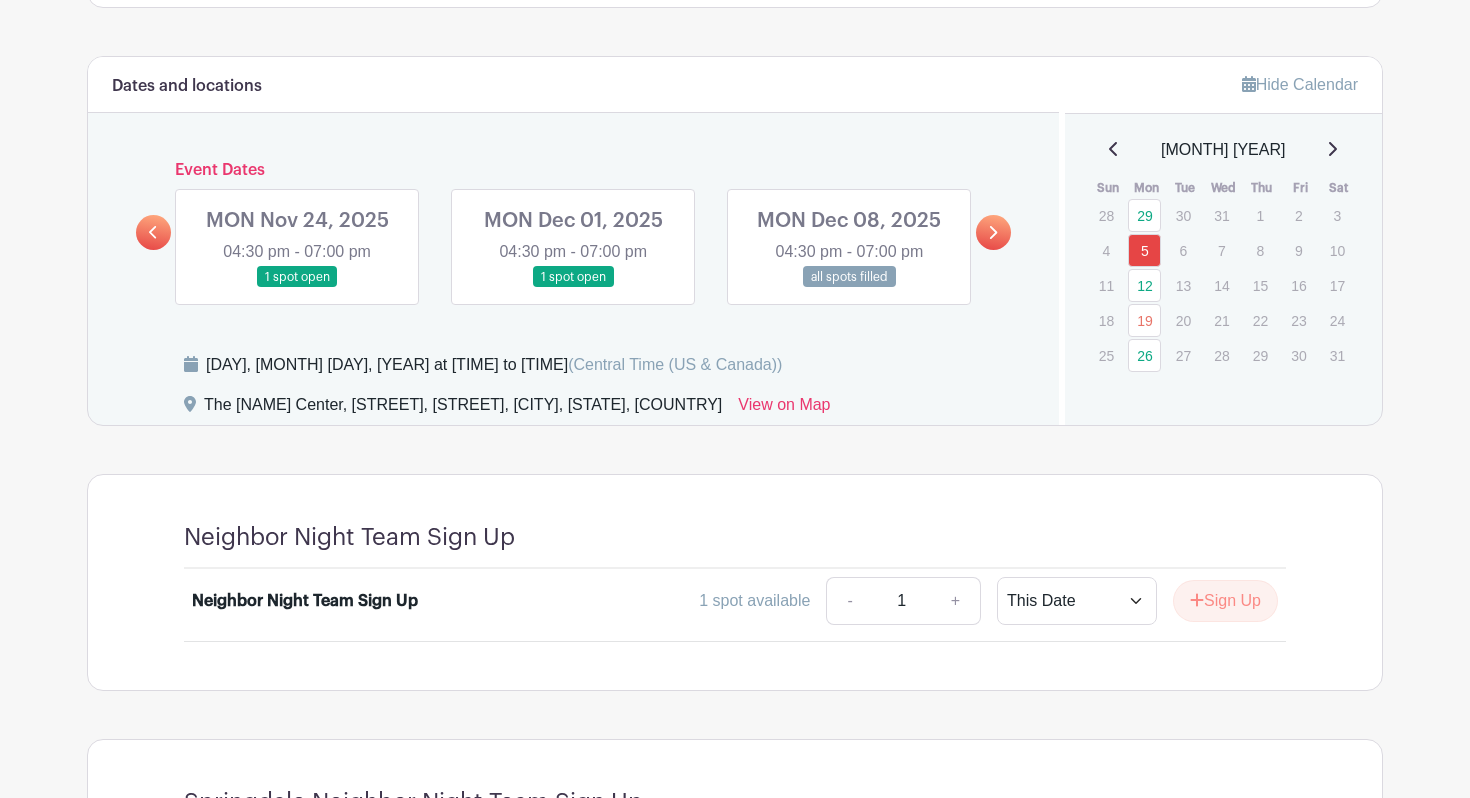 click 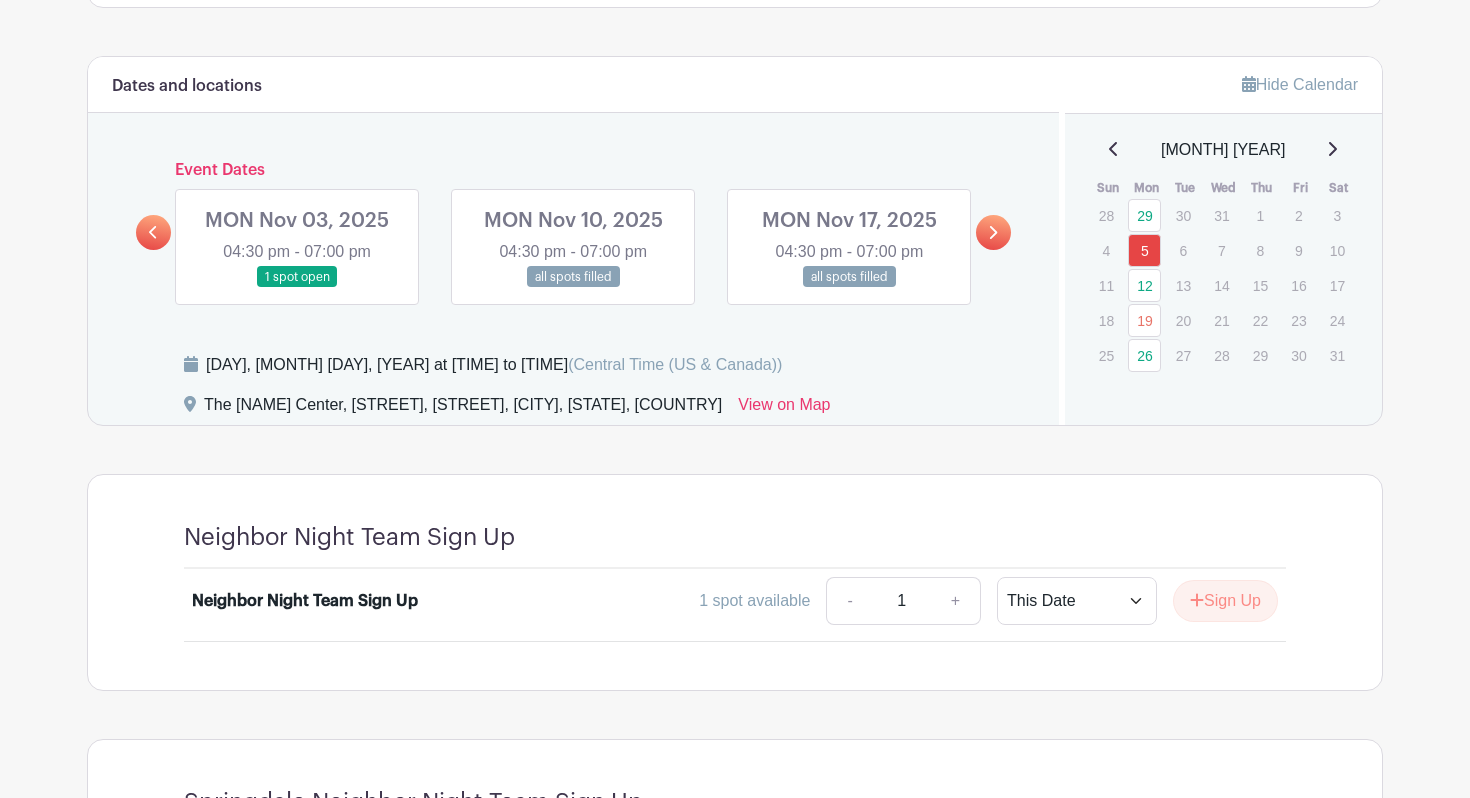 click 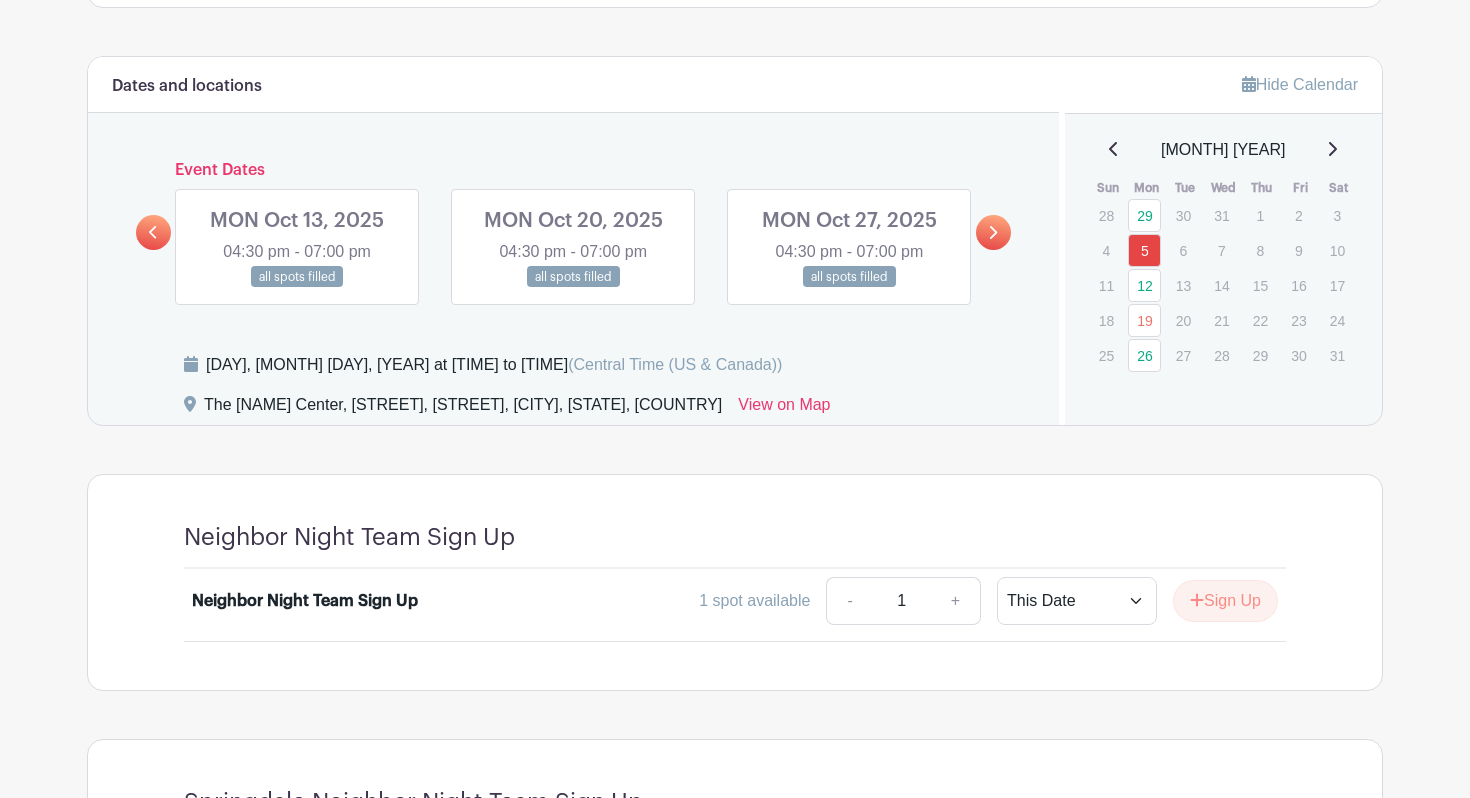 click 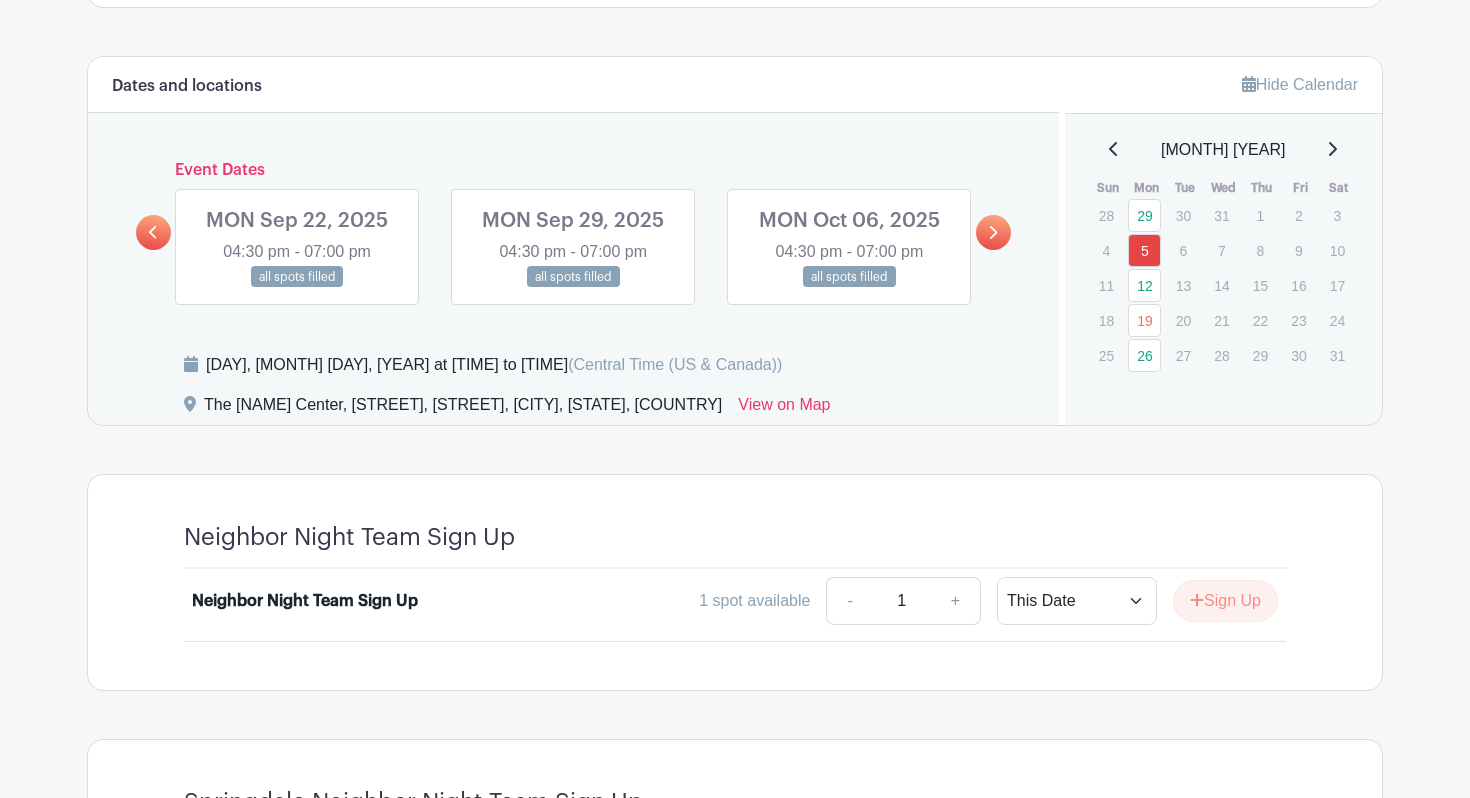 click 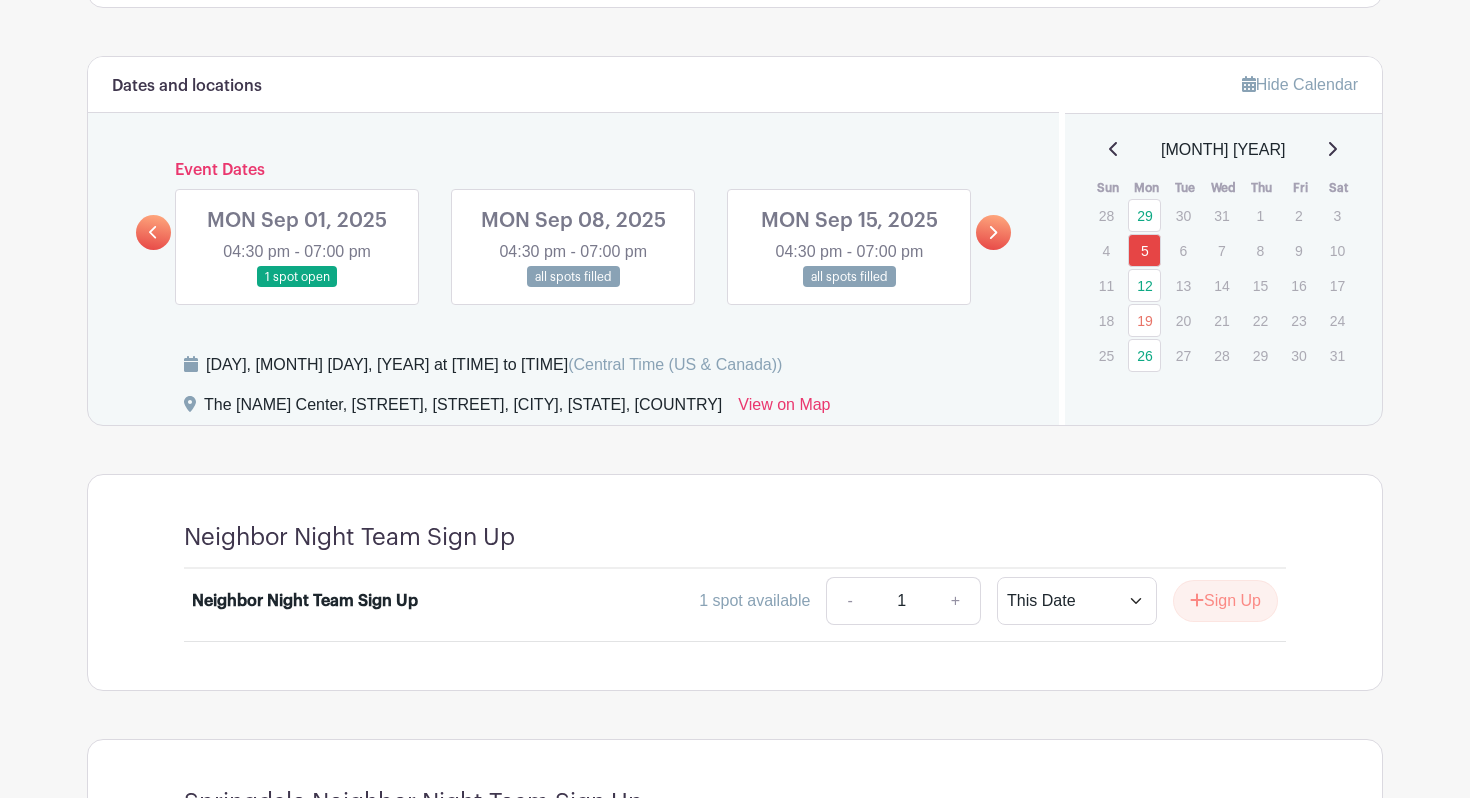 click at bounding box center [993, 232] 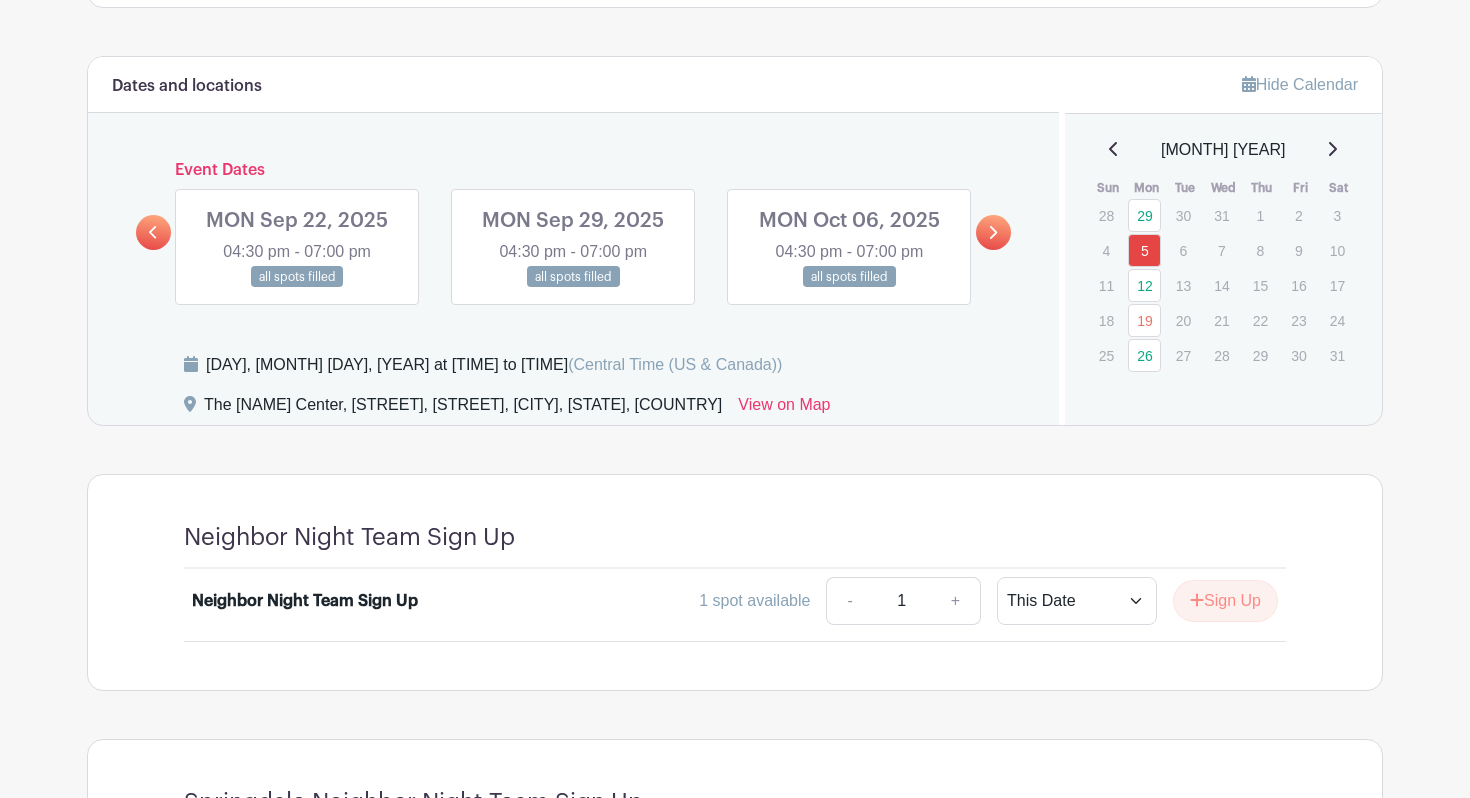 click on "MON Oct 06, 2025
04:30 pm - 07:00 pm
all spots filled" at bounding box center [849, 247] 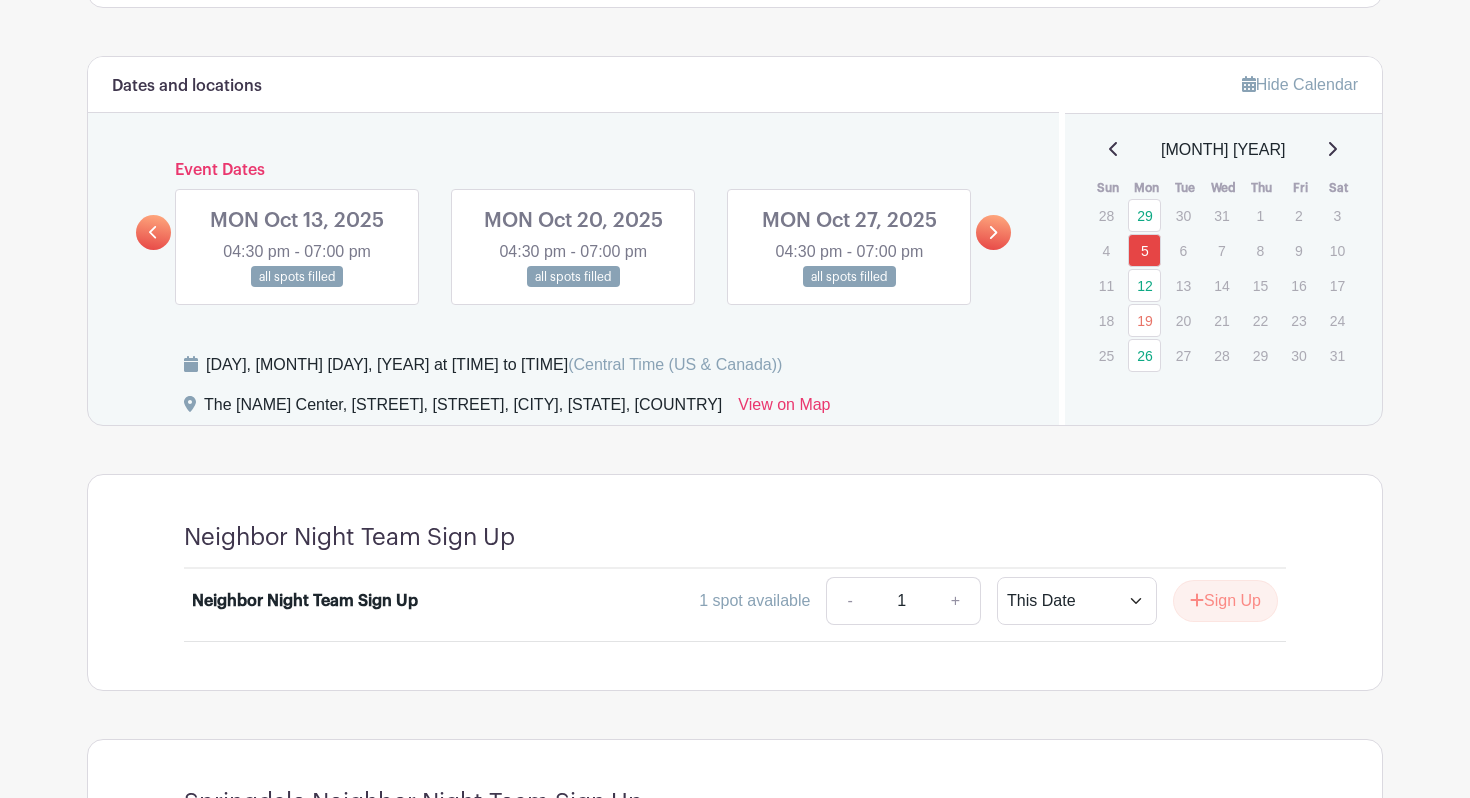click at bounding box center [993, 232] 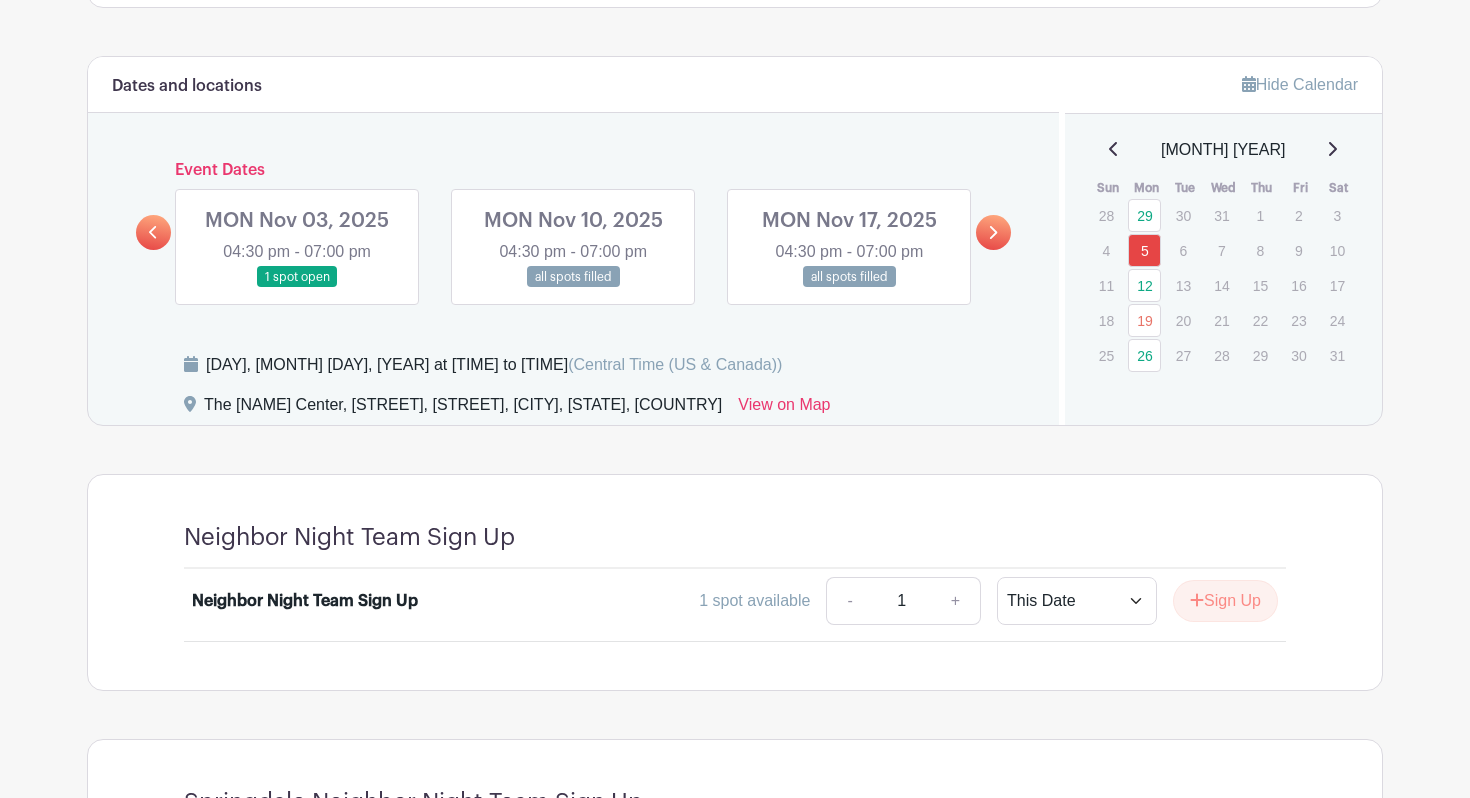 click at bounding box center [297, 288] 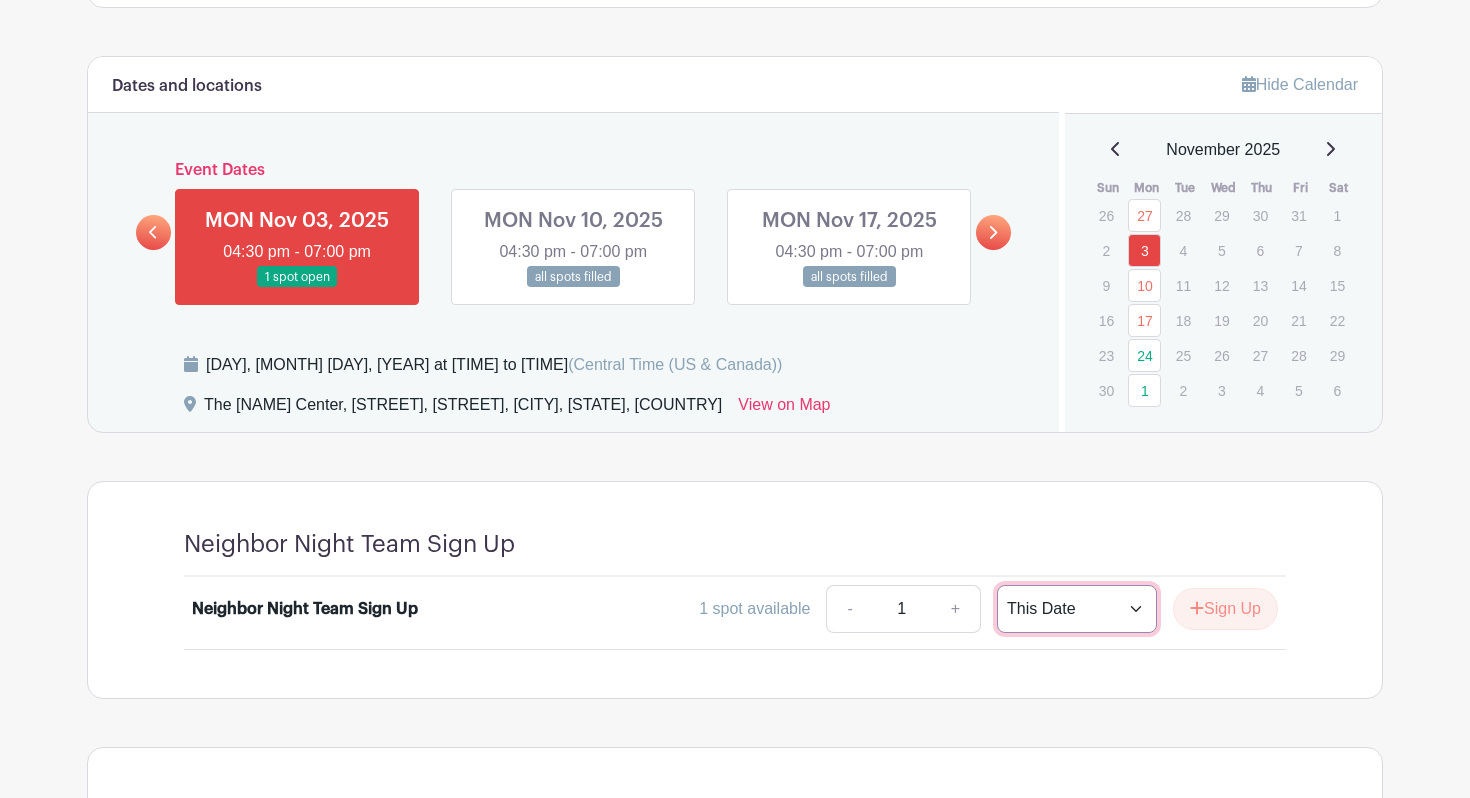 click on "This Date
Select Dates" at bounding box center [1077, 609] 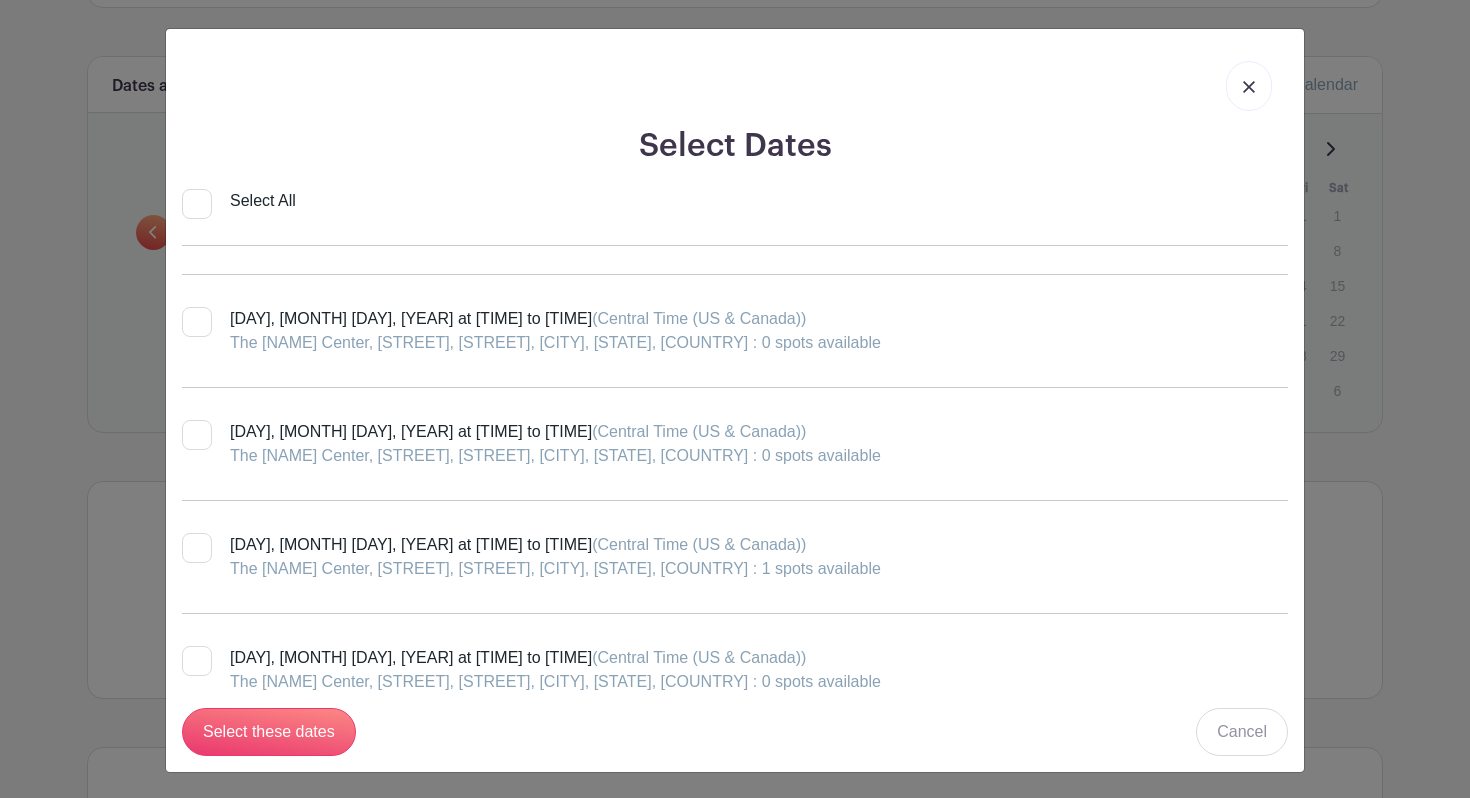 scroll, scrollTop: 108, scrollLeft: 0, axis: vertical 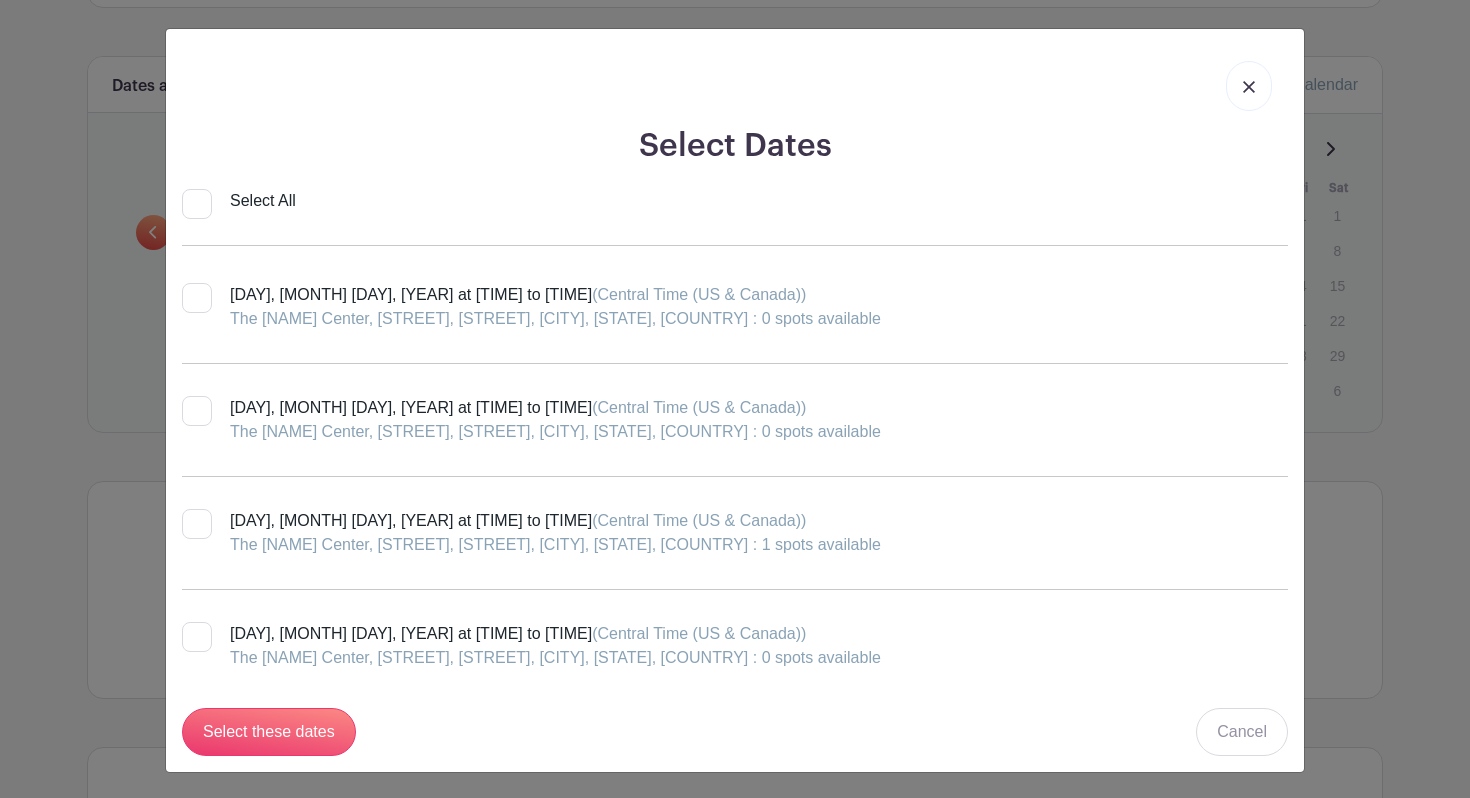 click at bounding box center (1249, 87) 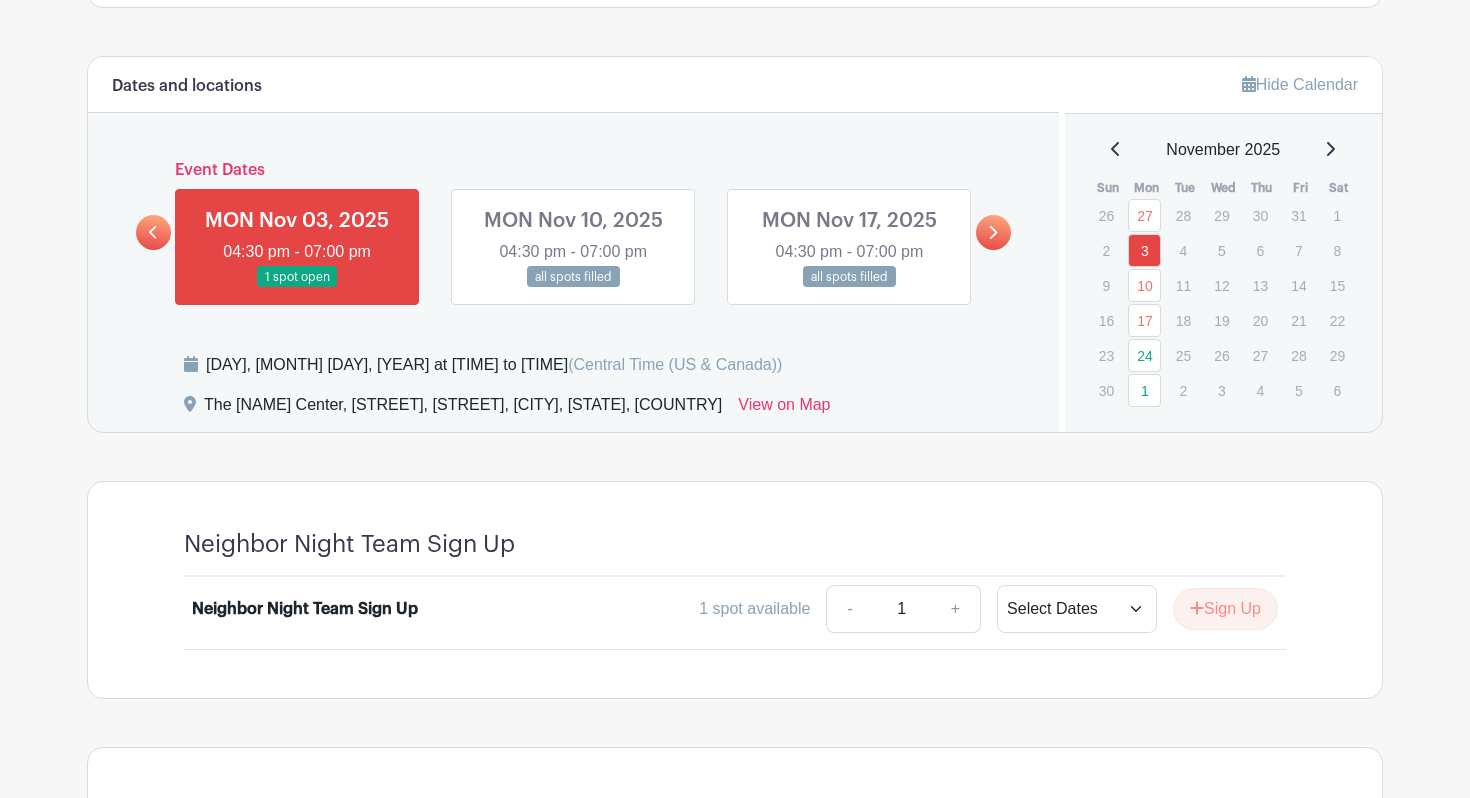 scroll, scrollTop: 1458, scrollLeft: 0, axis: vertical 